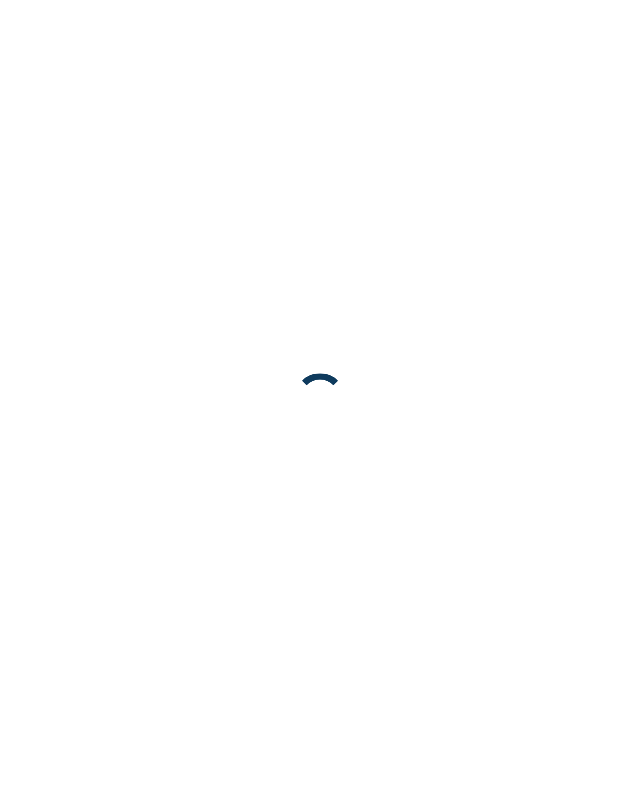 scroll, scrollTop: 0, scrollLeft: 0, axis: both 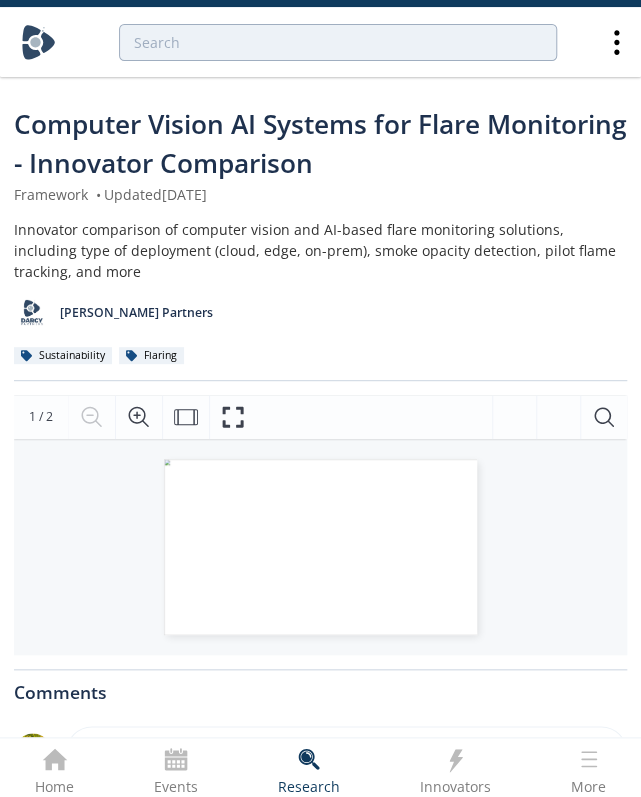 click at bounding box center [38, 42] 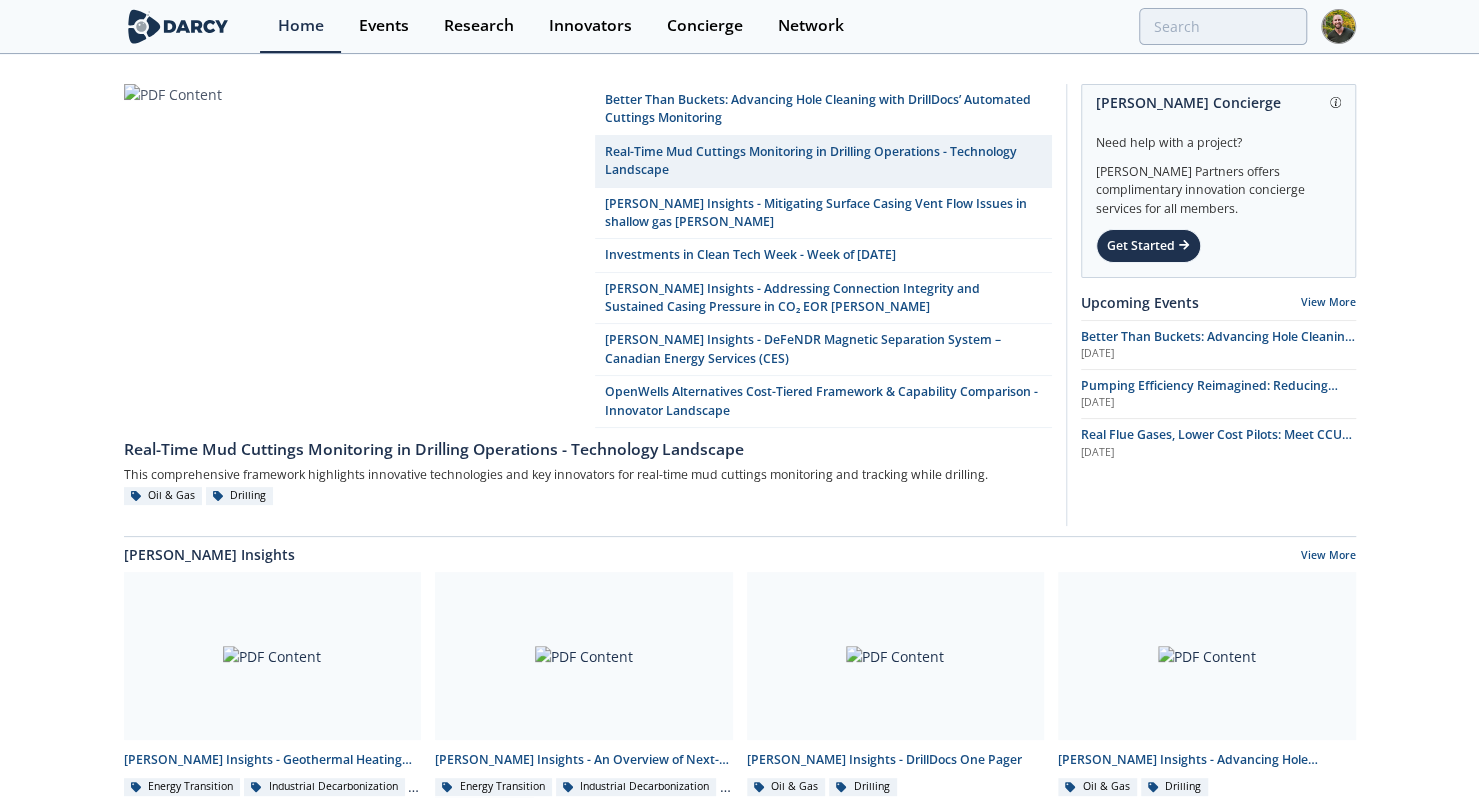click on "Better Than Buckets: Advancing Hole Cleaning with DrillDocs’ Automated Cuttings Monitoring
Real-Time Mud Cuttings Monitoring in Drilling Operations - Technology Landscape
Darcy Insights - Mitigating Surface Casing Vent Flow Issues in shallow gas wells
Investments in Clean Tech Week - Week of 2025/07/21
Darcy Insights - Addressing Connection Integrity and Sustained Casing Pressure in CO₂ EOR Wells
Darcy Insights - DeFeNDR Magnetic Separation System – Canadian Energy Services (CES)" at bounding box center (739, 930) 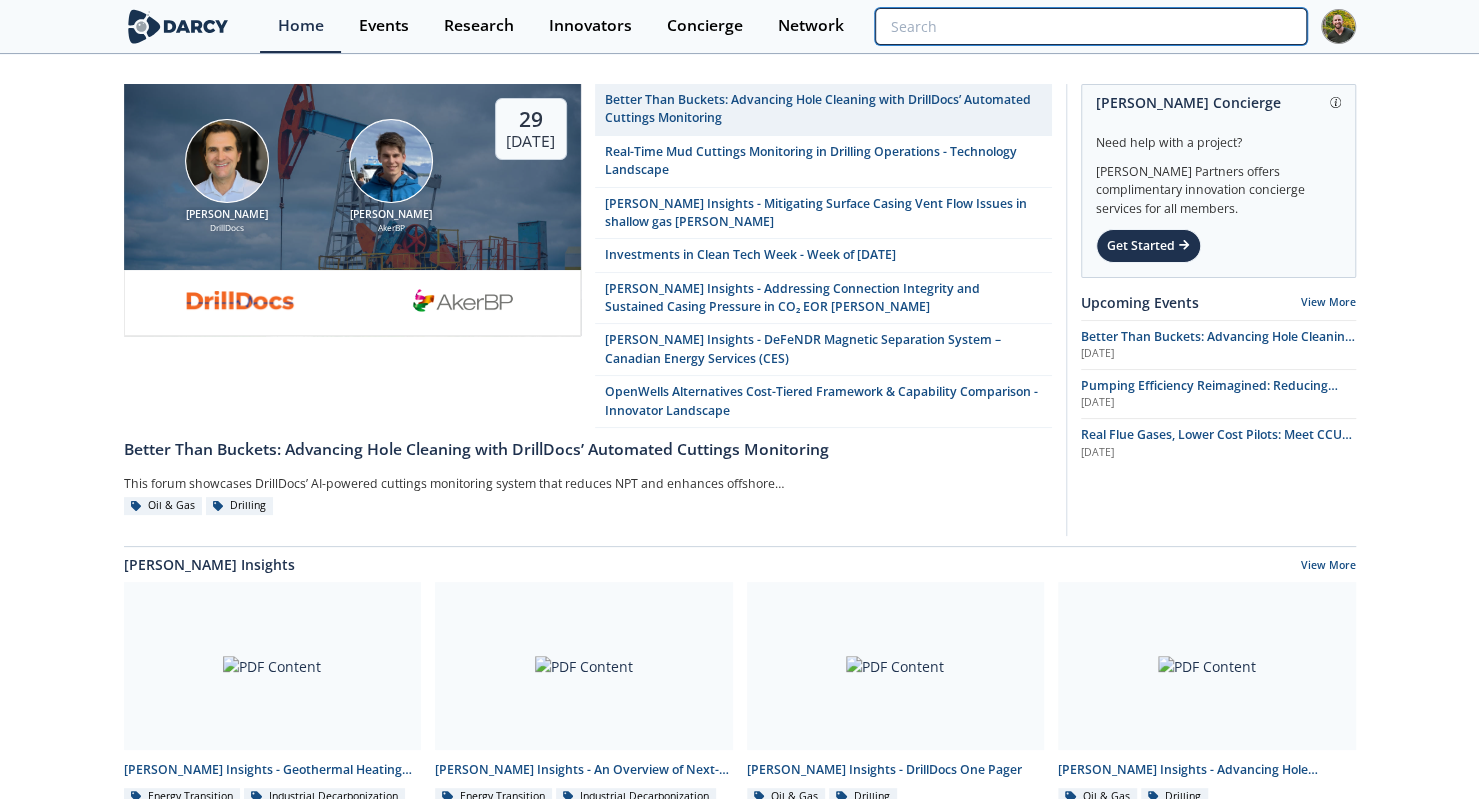 click at bounding box center [1090, 26] 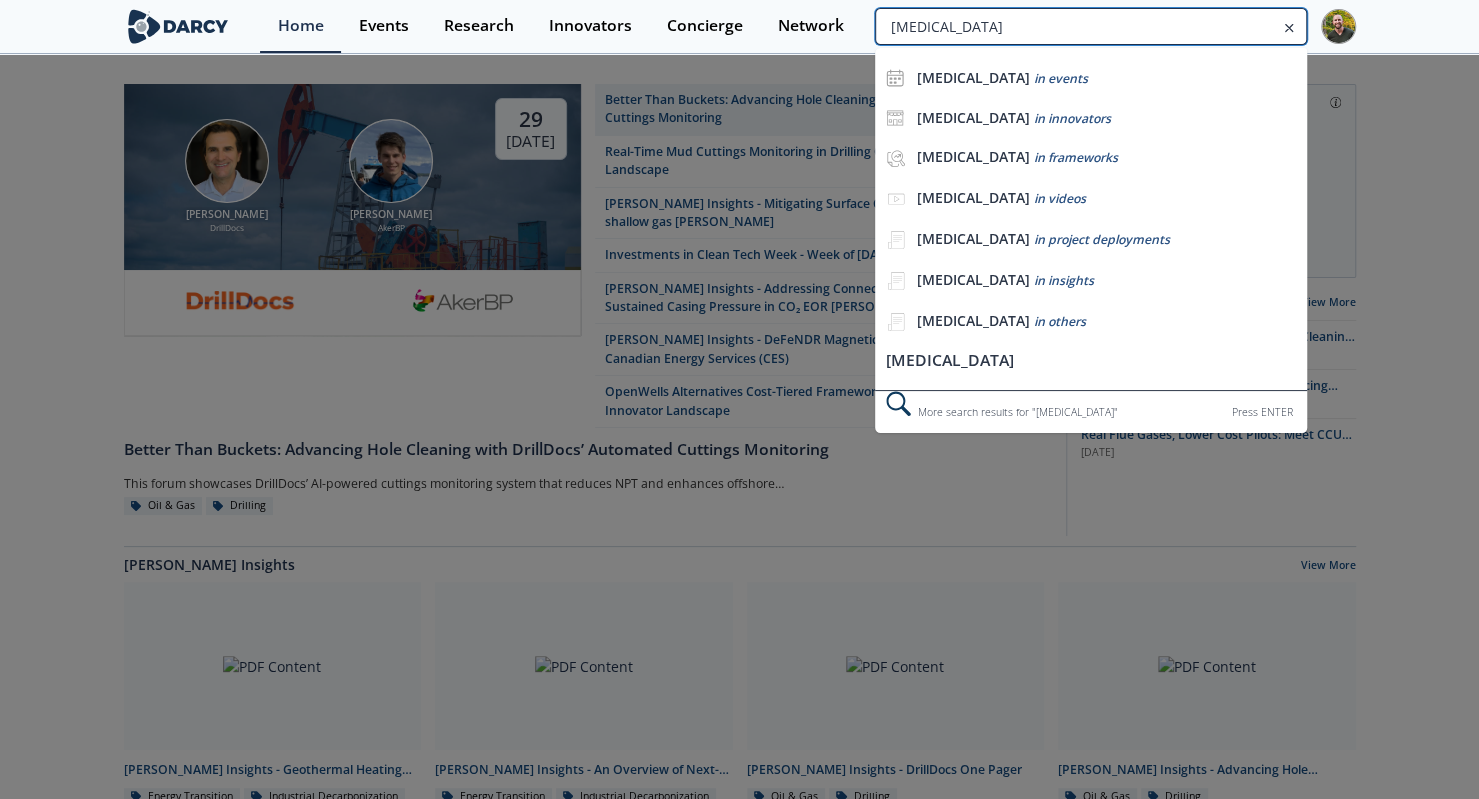 type on "ethanol" 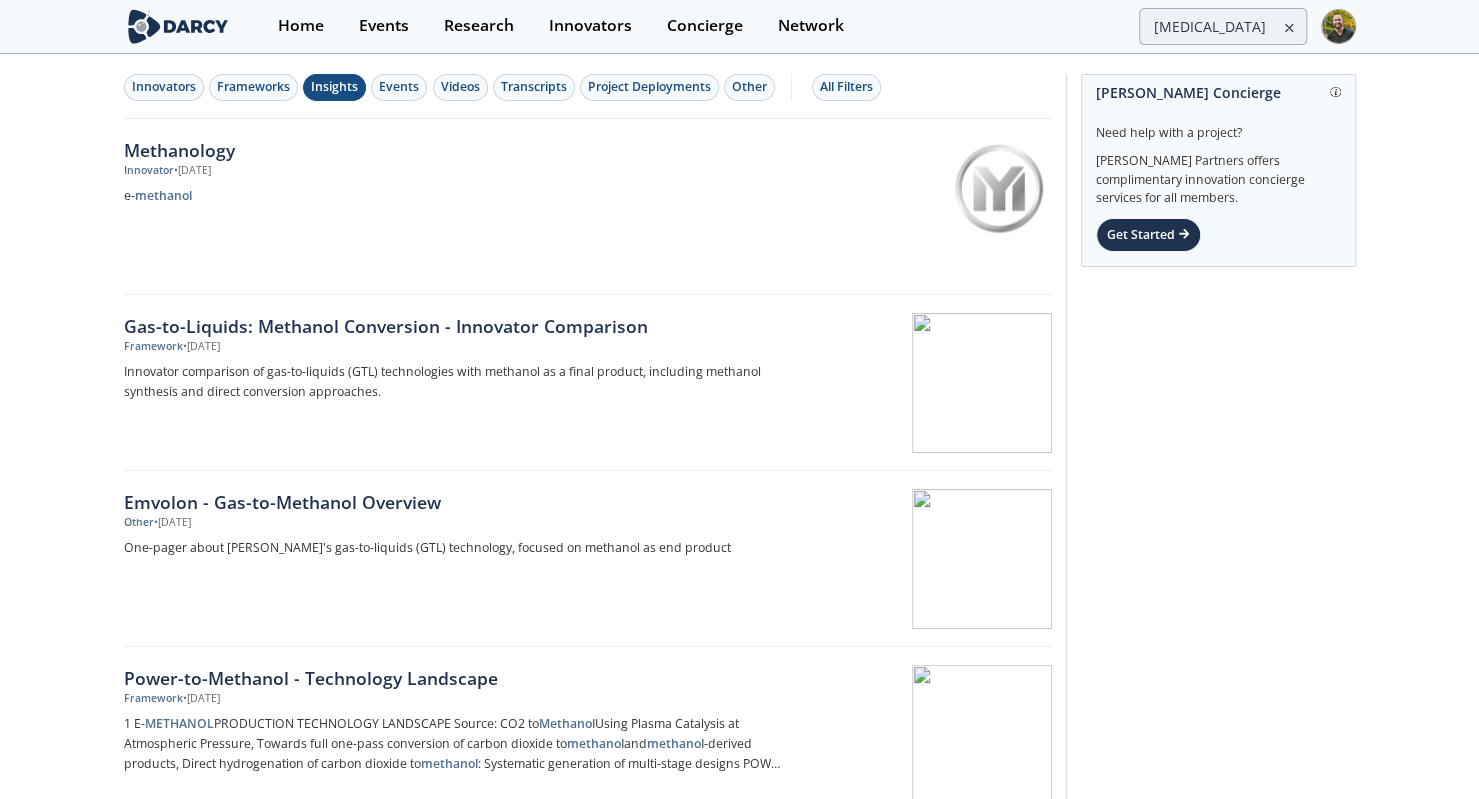 click on "Insights" at bounding box center [334, 87] 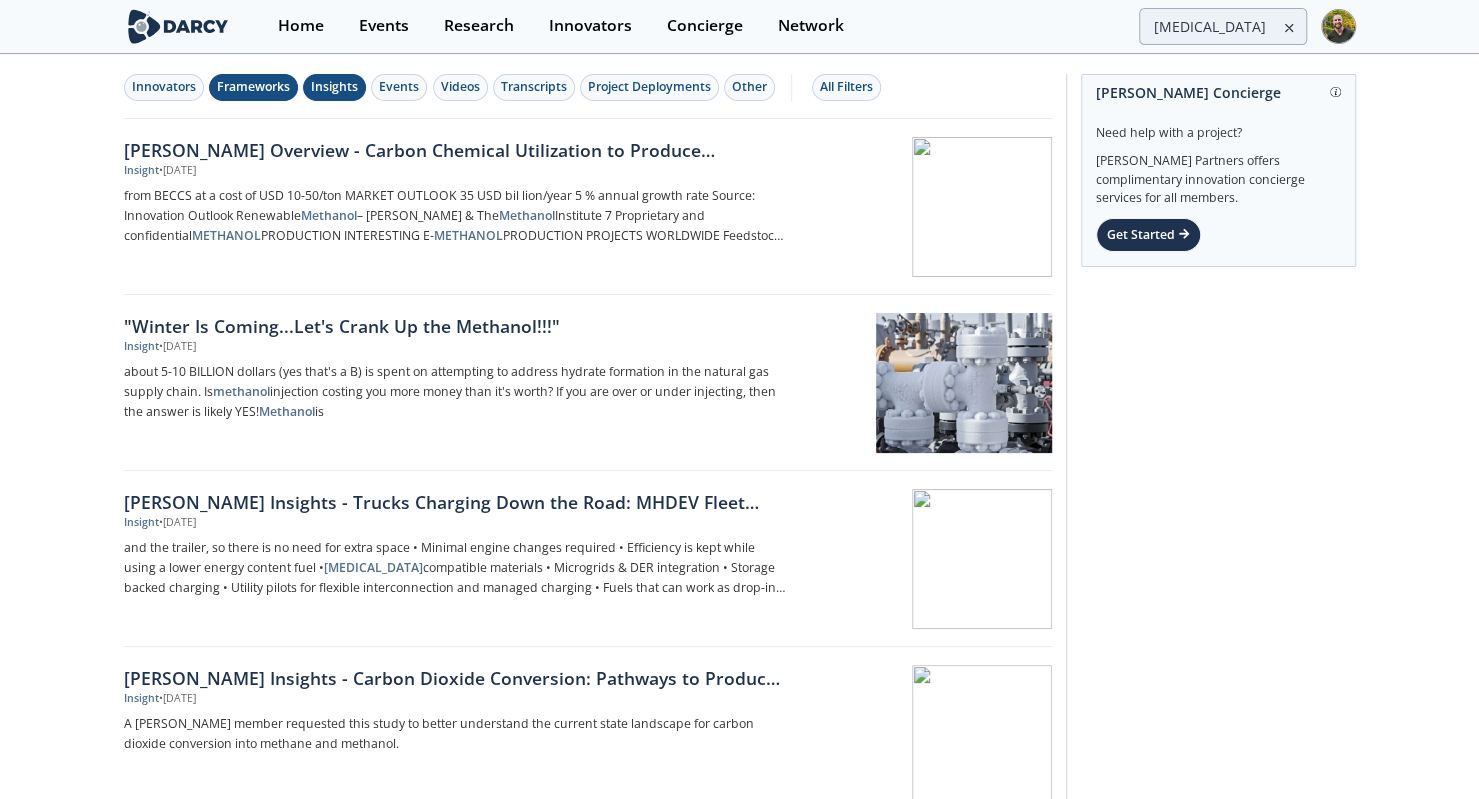click on "Frameworks" at bounding box center [253, 87] 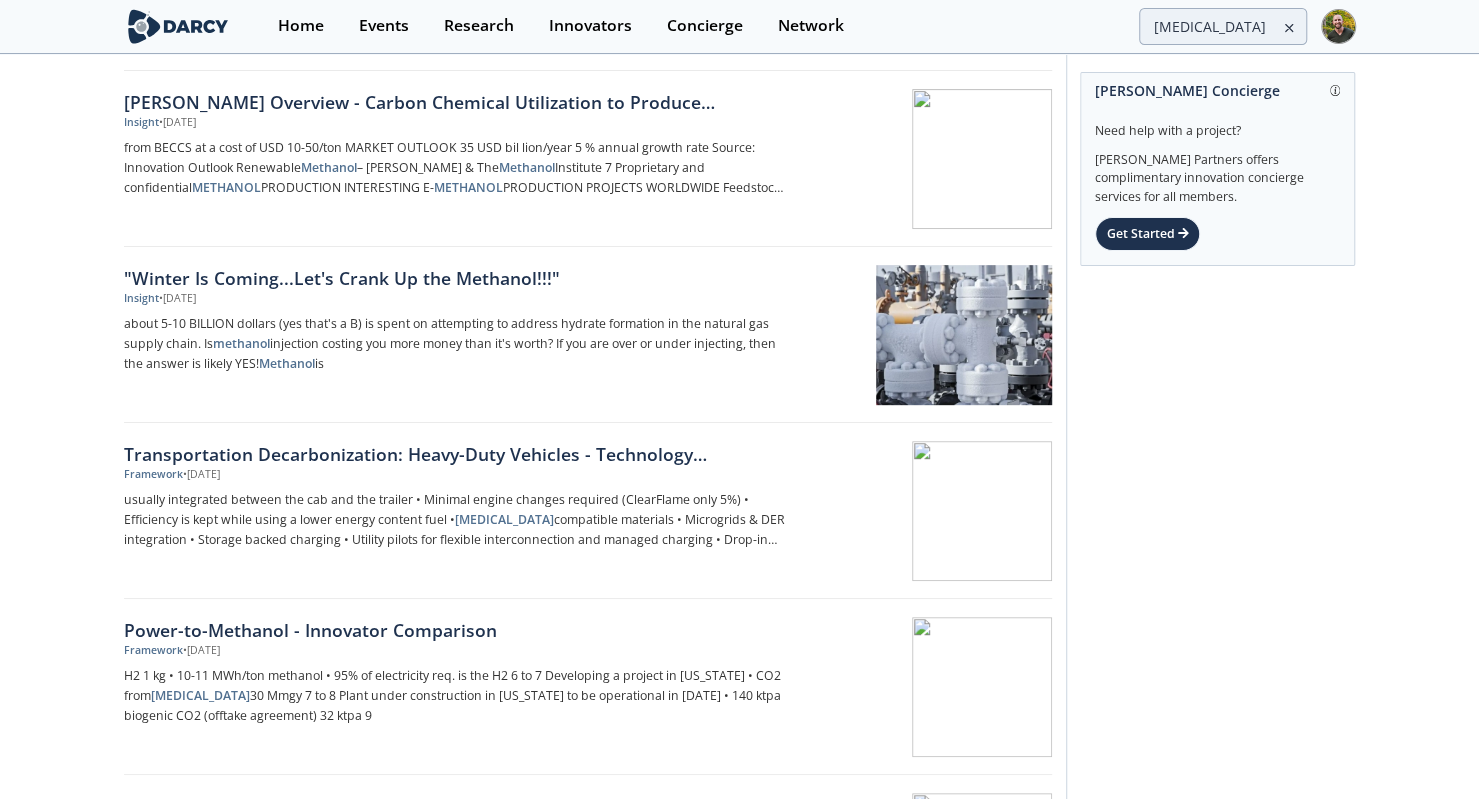 scroll, scrollTop: 404, scrollLeft: 0, axis: vertical 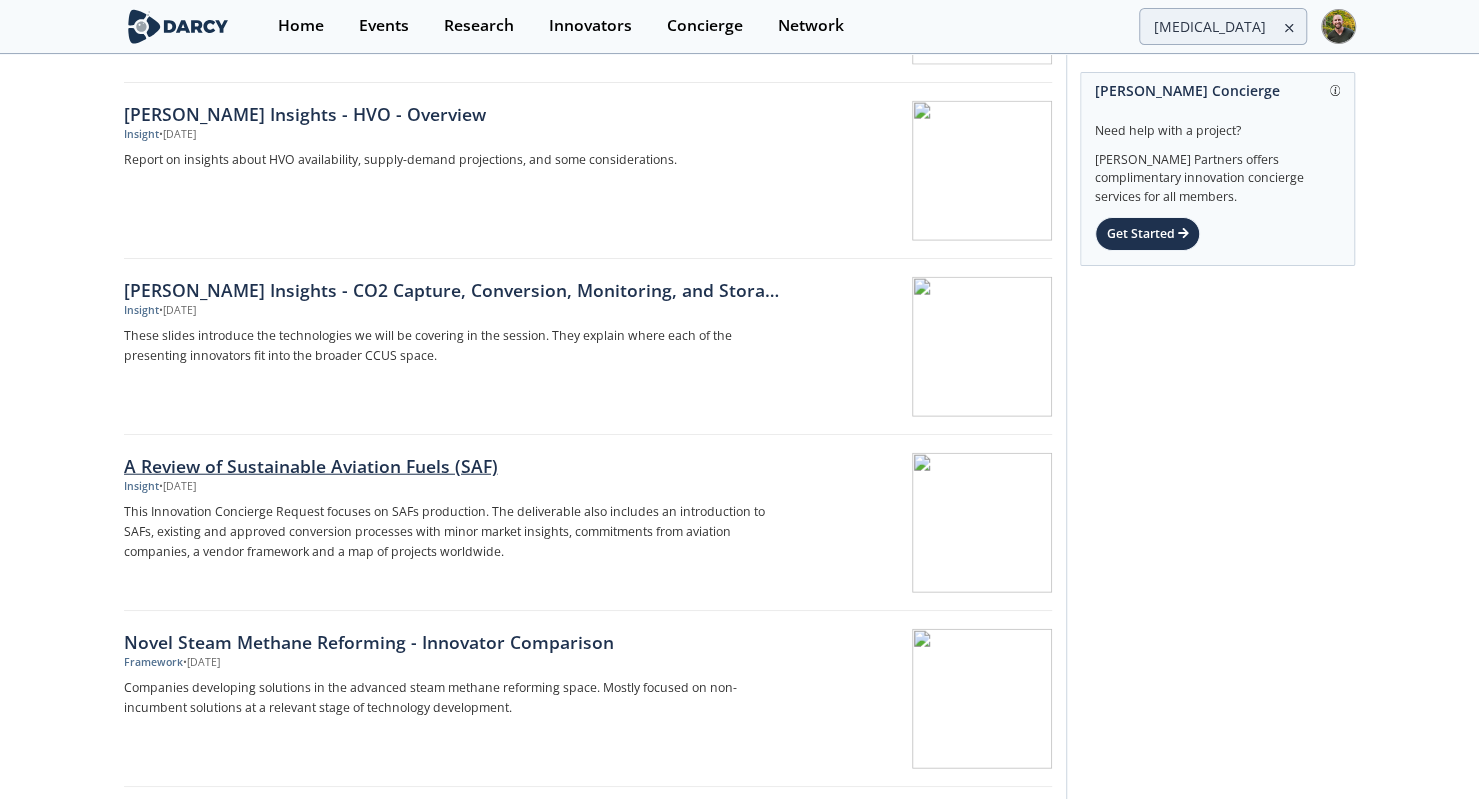click on "A Review of Sustainable Aviation Fuels (SAF)" at bounding box center (455, 466) 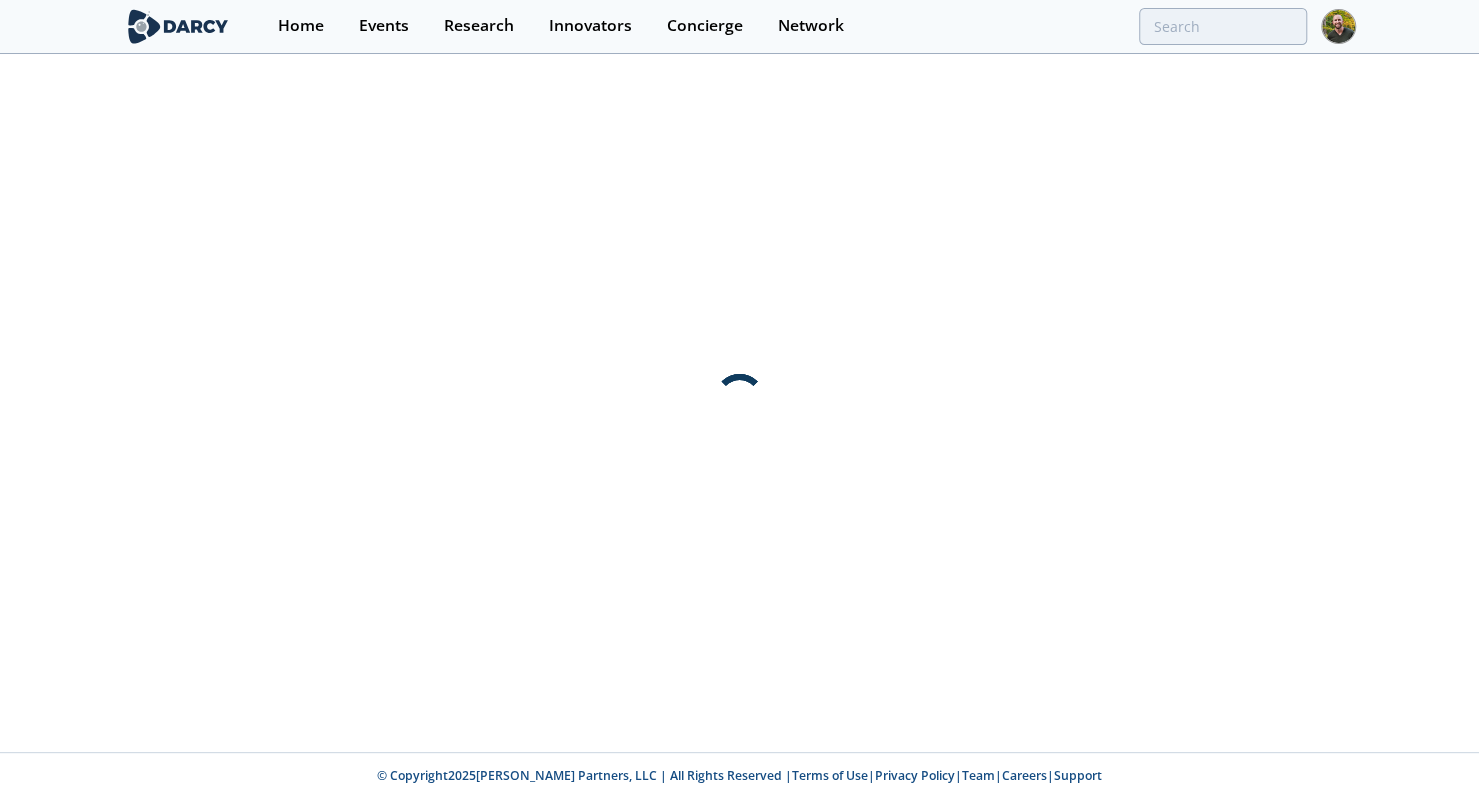 scroll, scrollTop: 0, scrollLeft: 0, axis: both 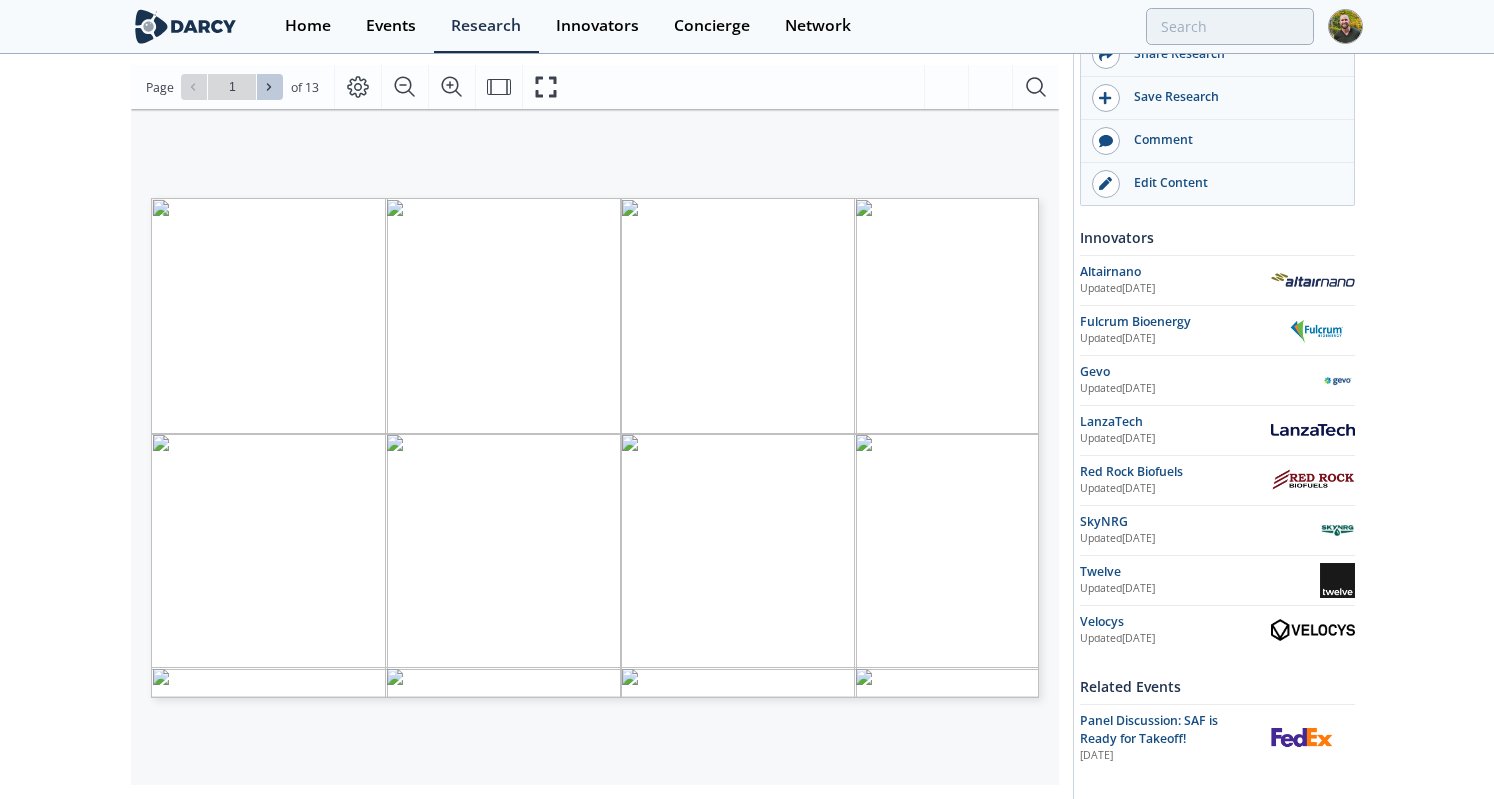 click at bounding box center [270, 87] 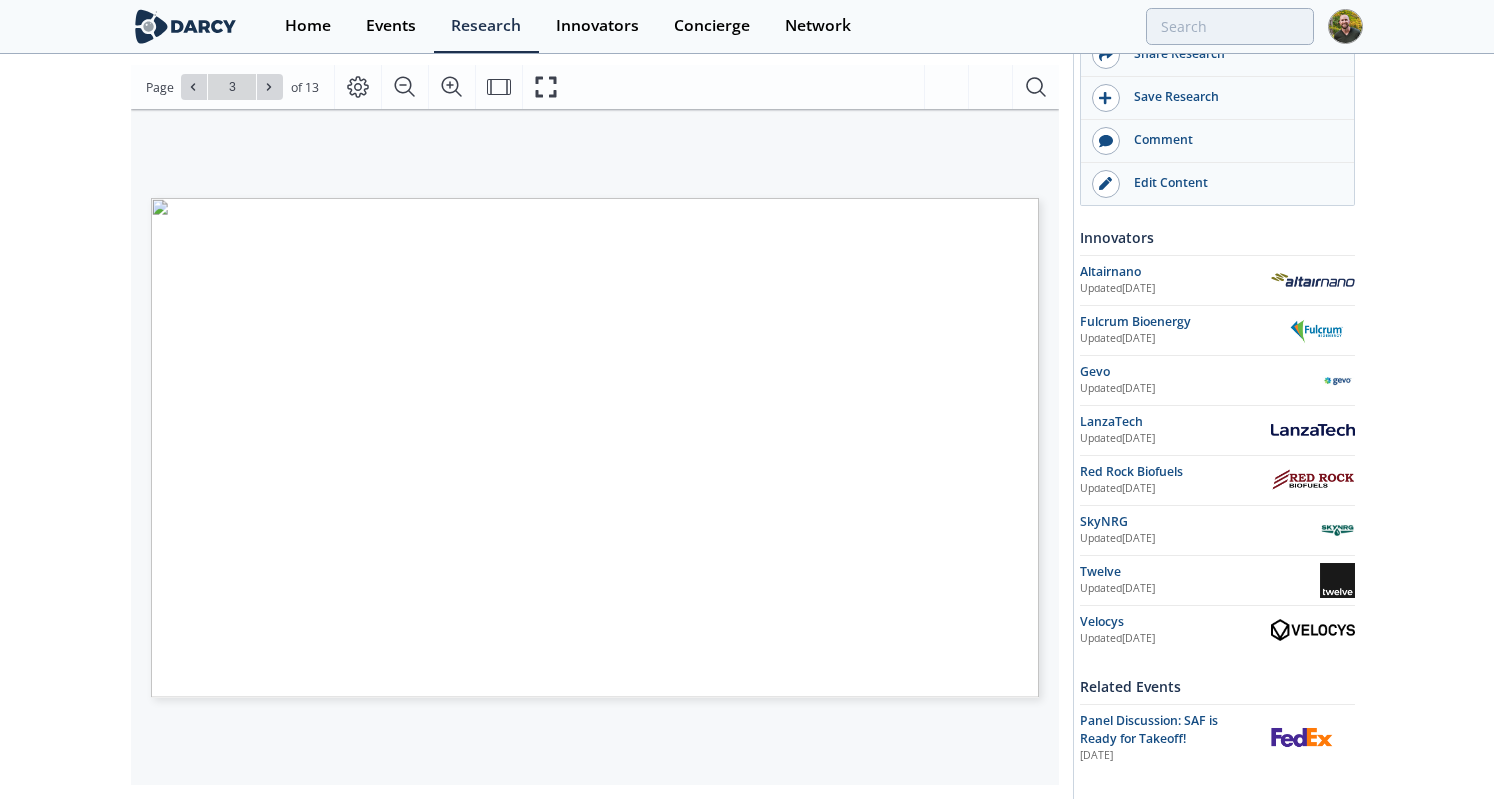 click at bounding box center (270, 87) 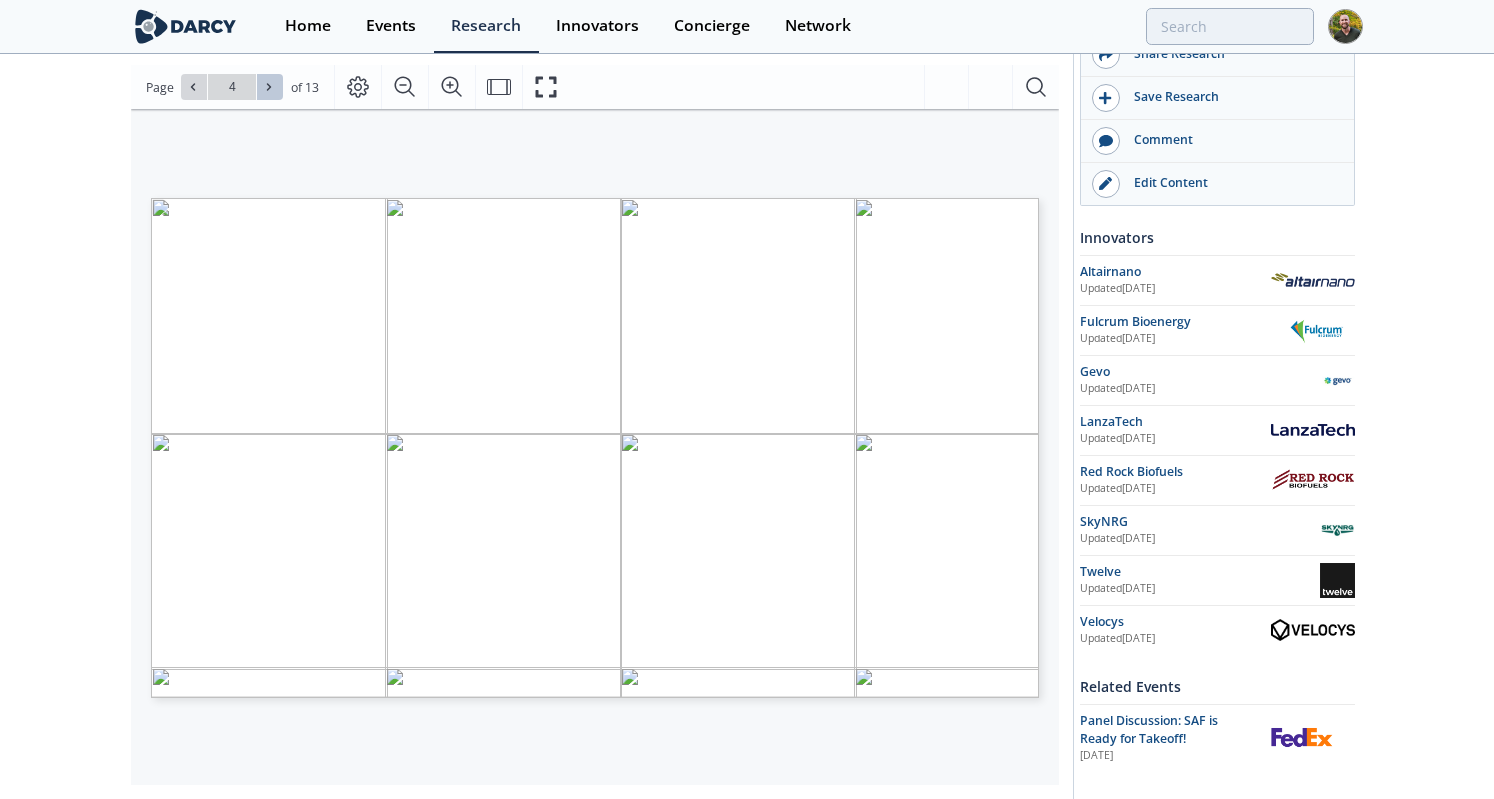 click at bounding box center [270, 87] 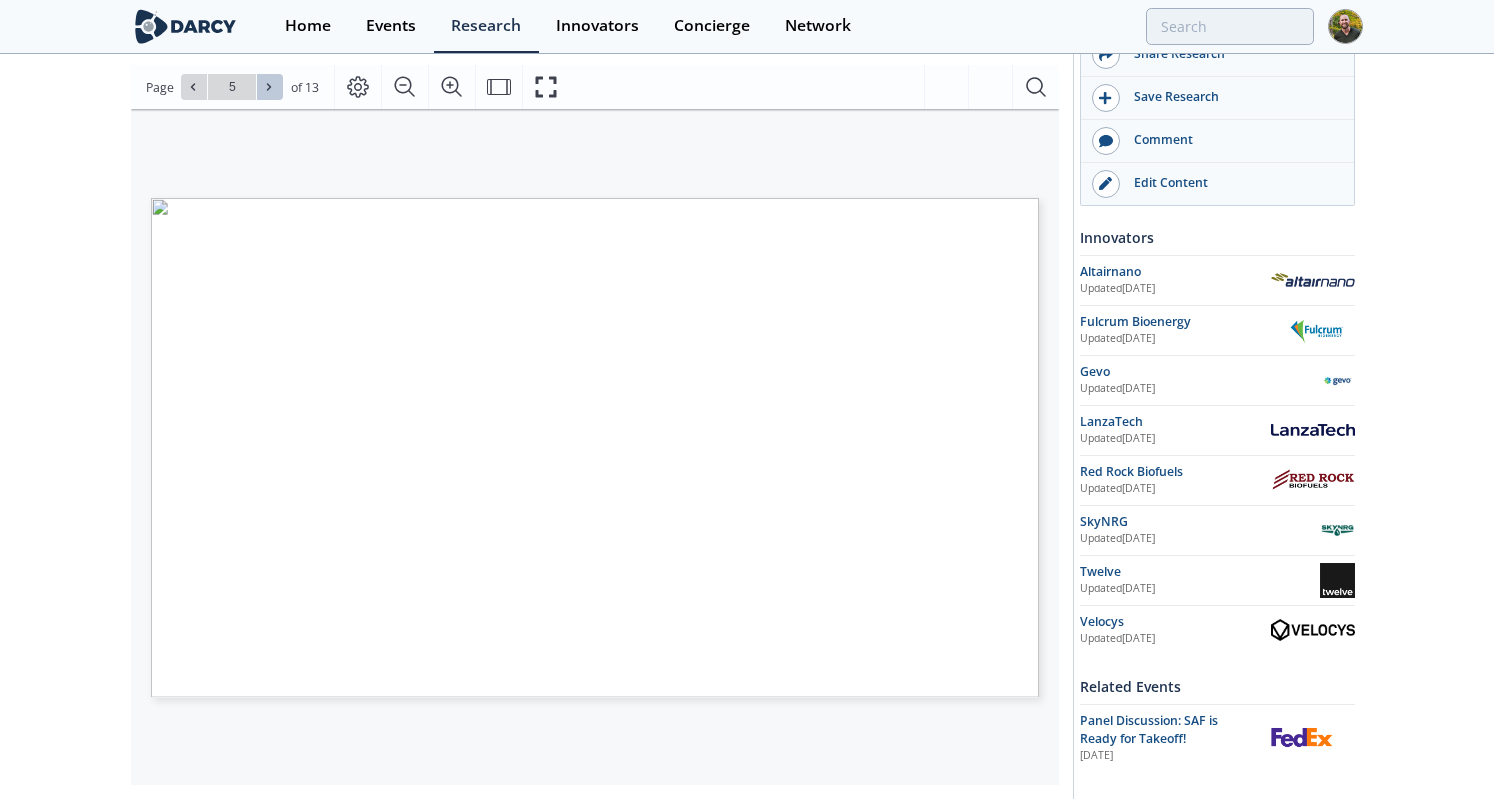 click at bounding box center [270, 87] 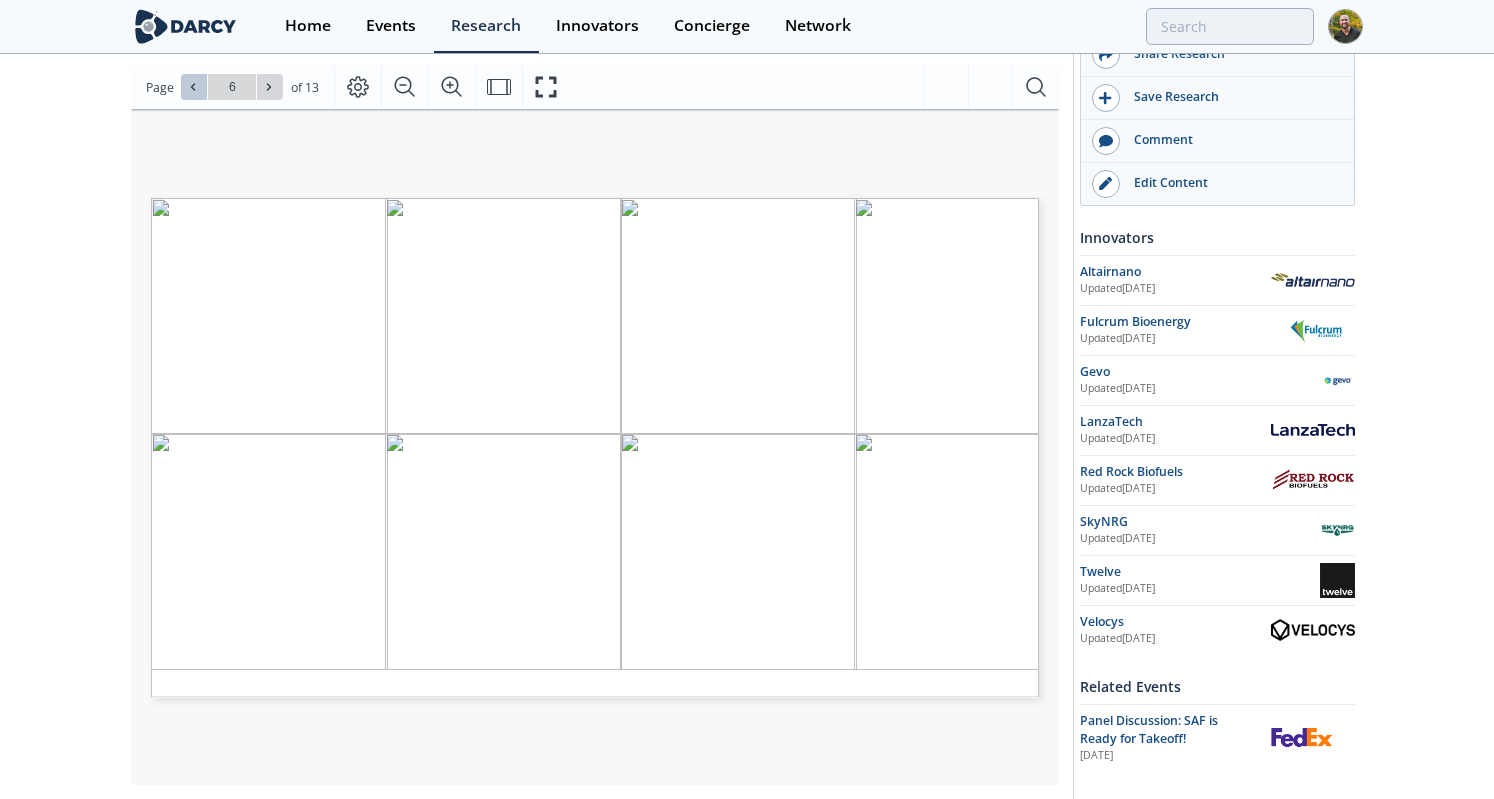 click 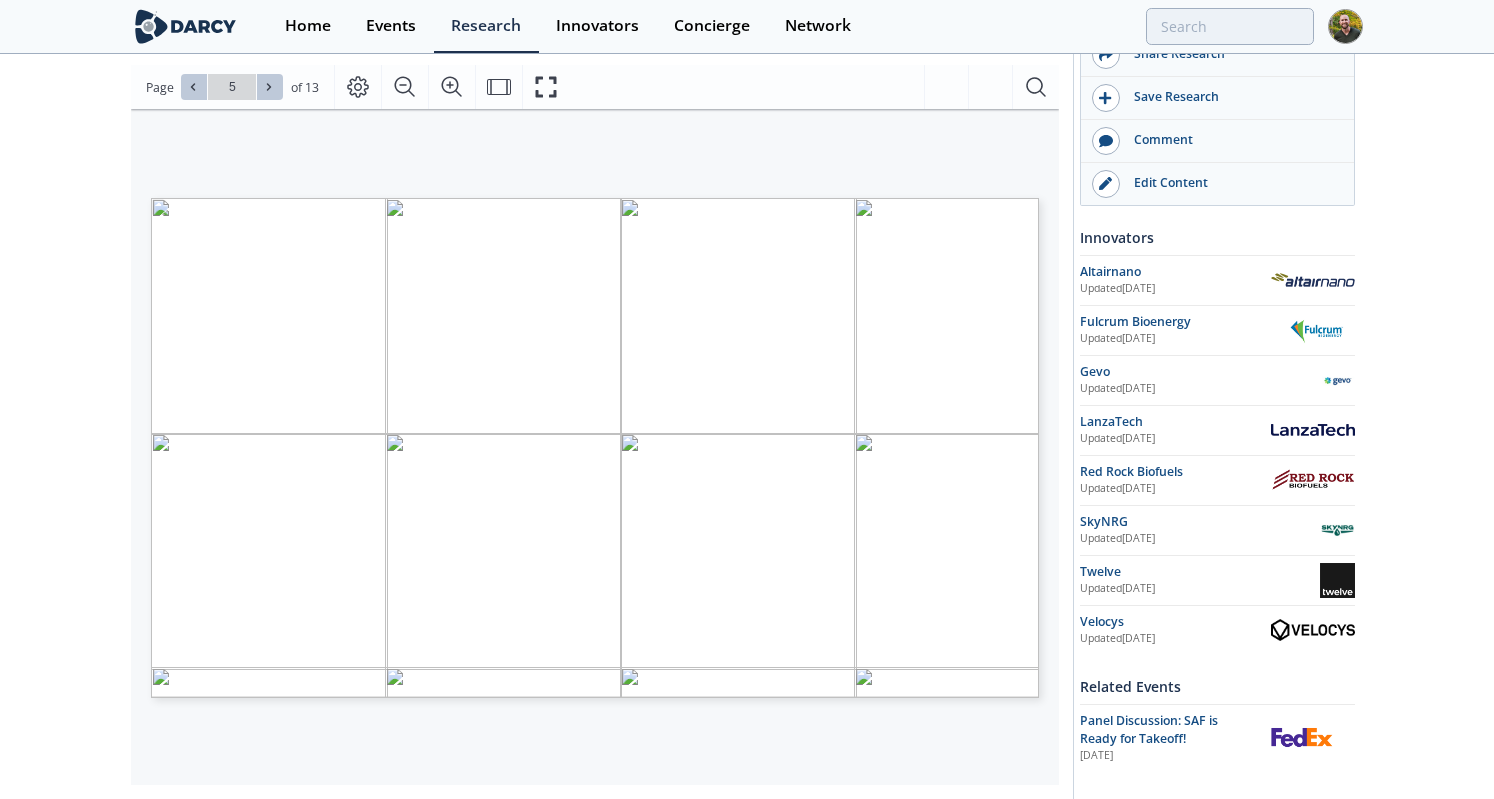 click 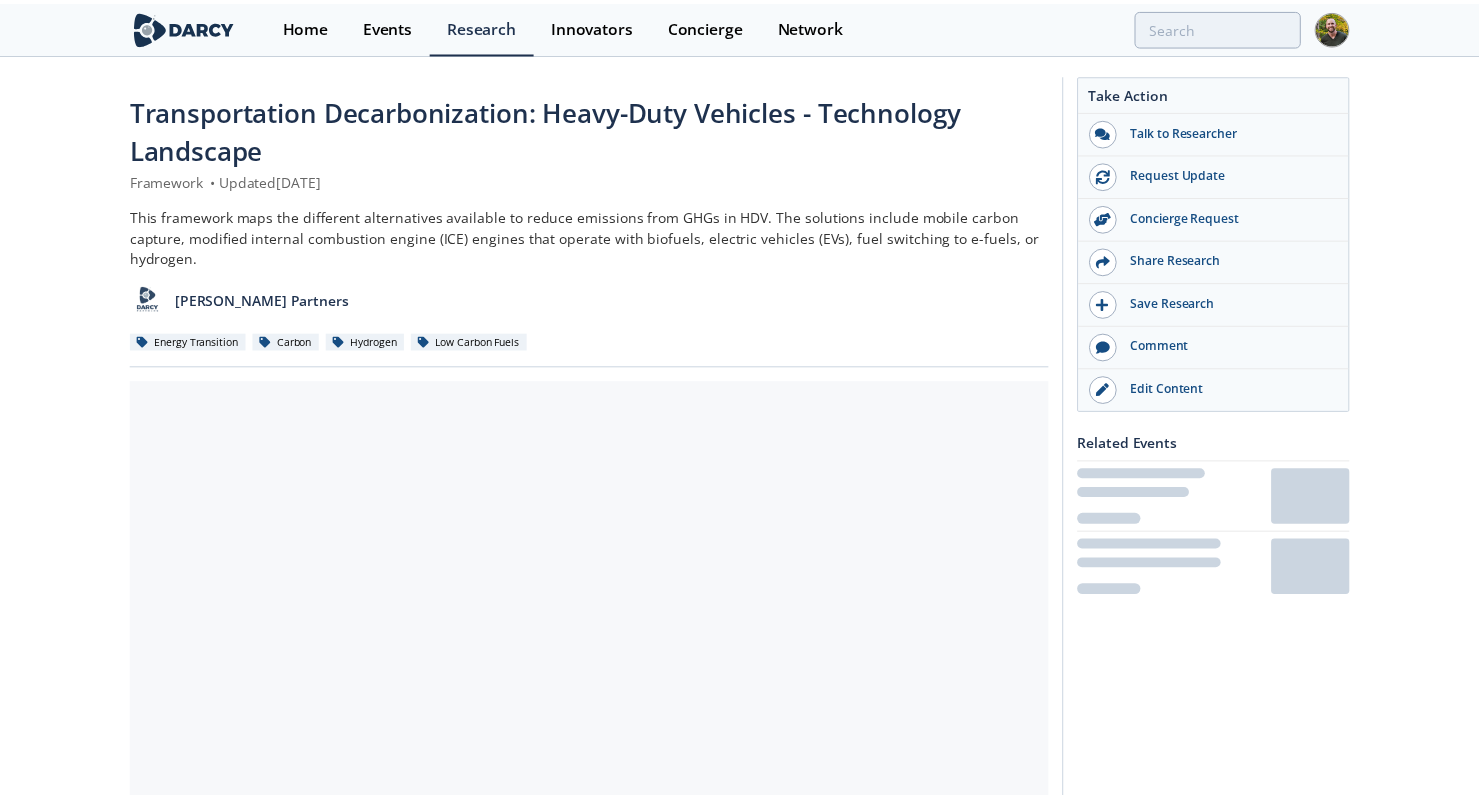 scroll, scrollTop: 0, scrollLeft: 0, axis: both 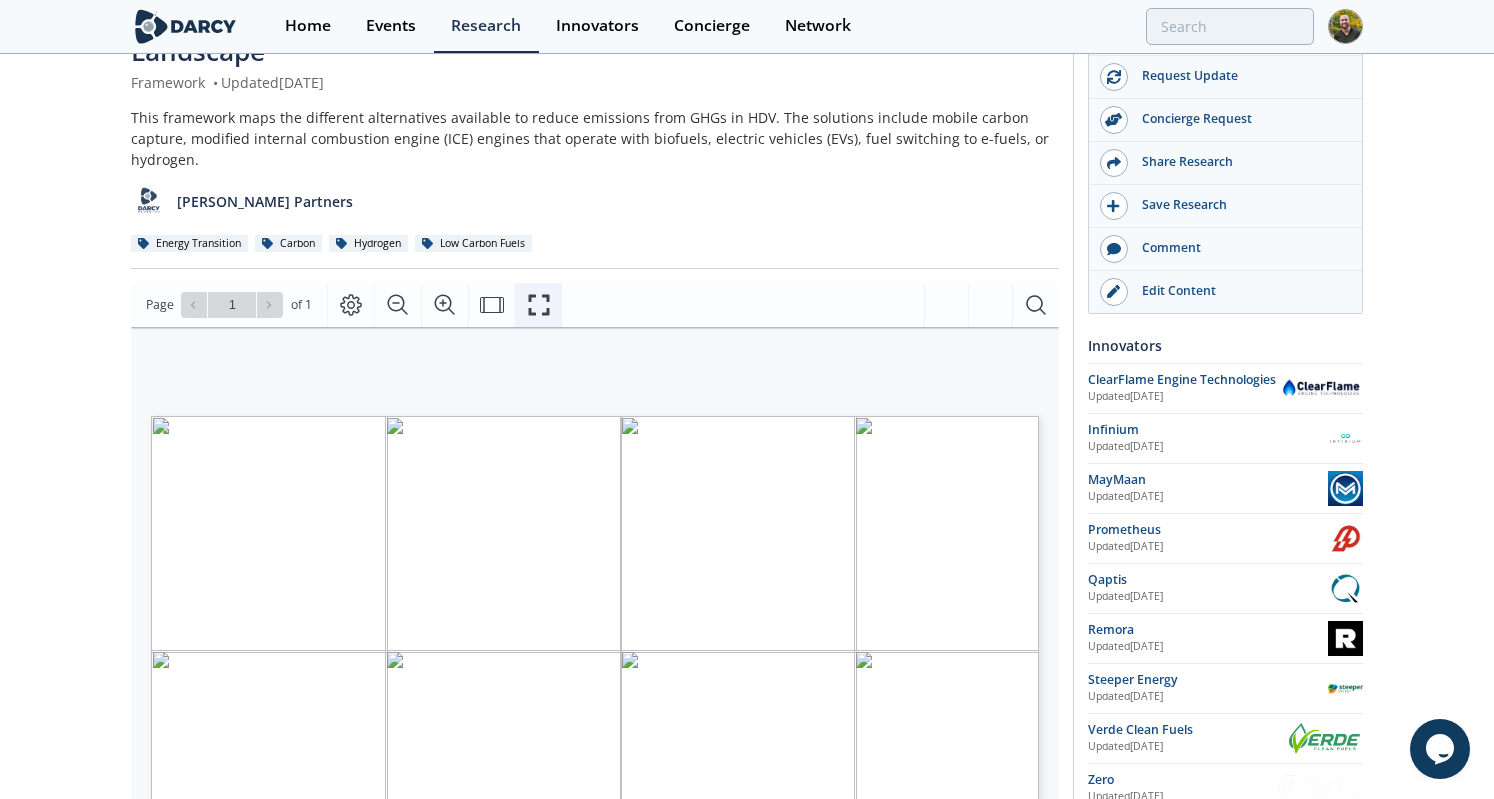 click 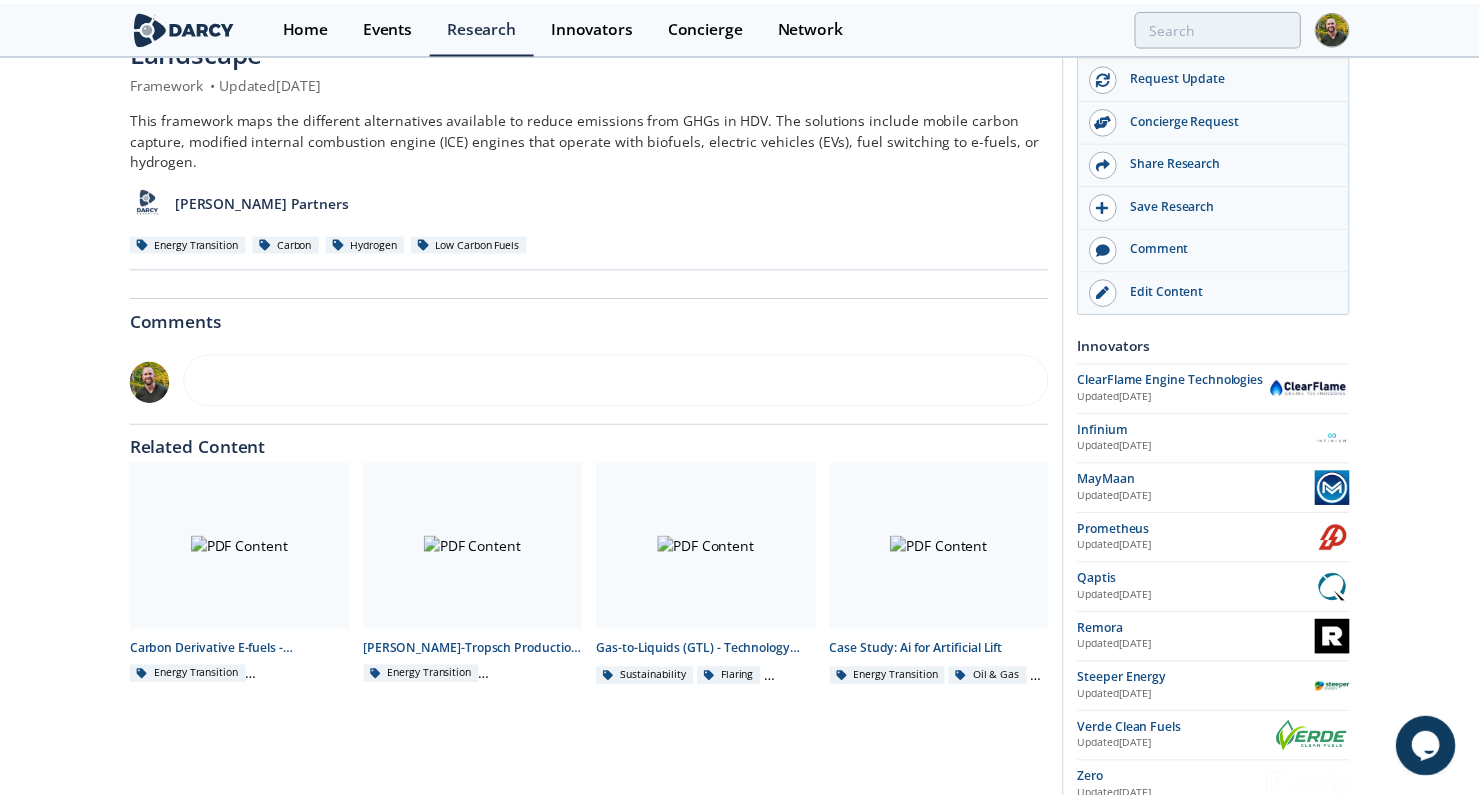 scroll, scrollTop: 0, scrollLeft: 0, axis: both 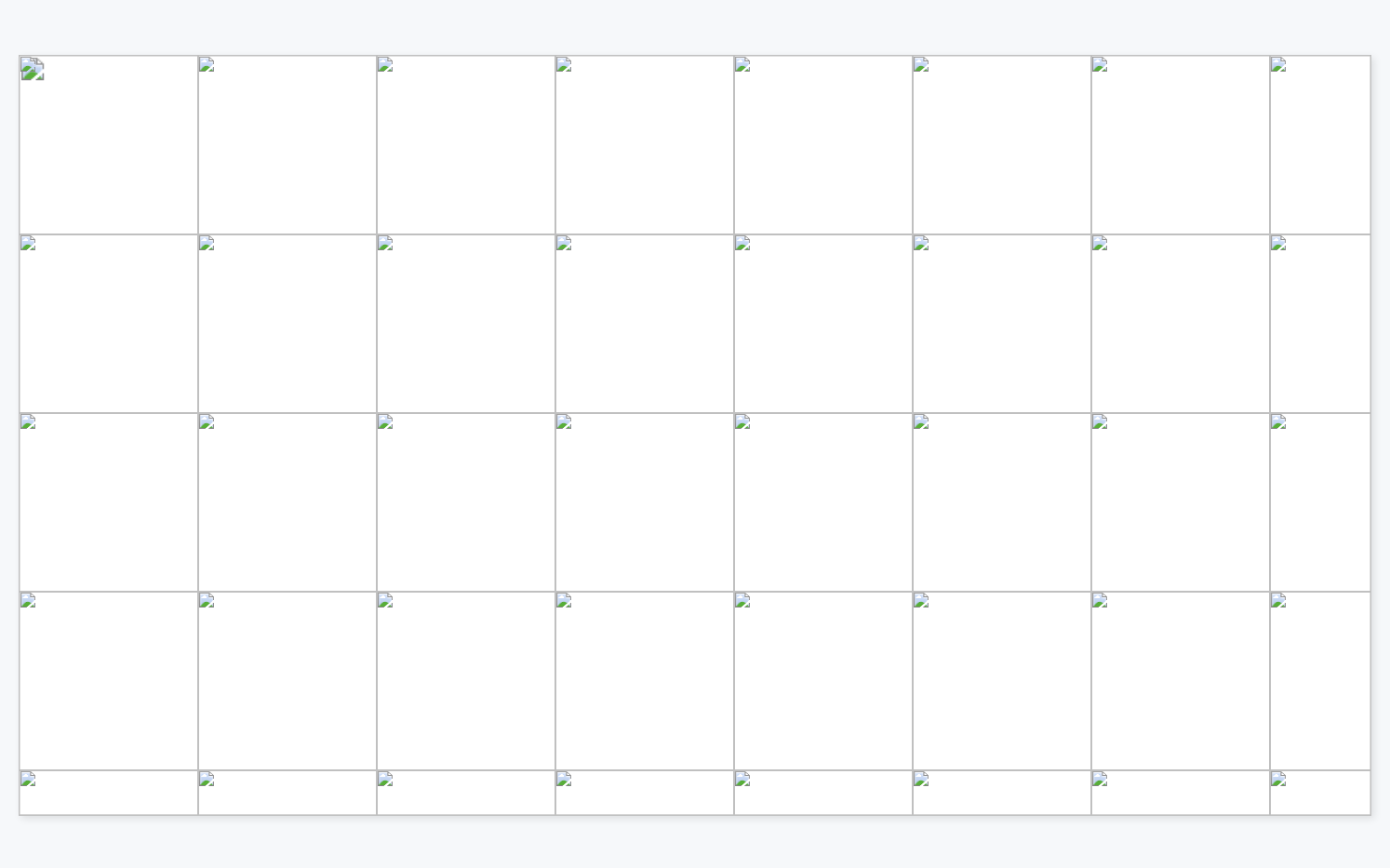 click on "Mobile Carbon Capture (MCC)  Modified Engines  Electric Vehicles (EVs)  Fuel Switching
eFuels or Biofuels  Hydrogen
Description Capturing CO2 from HDV ICEVs
and storing it in the truck until it
reaches an unloading location
where the CO 2 tank is emptied,
allowing to continue the trip.
Design improvement: these
companies make minimal engine
modification so that these can
work with clean alternatives at
compared efficiencies.
HDV that run on electricity. They
charge at depot locations or
public charging facilities. They
may utilize battery swapping. So
far, the number of HDV models is
limited.
Fuel Switching to efuels involves
simply switching to low-carbon
fuels made from biomass or CO 2
and H 2  that can work as drop-in
replacements to existing fleets.
Vehicles that utilize hydrogen fuel
cells to power vehicles .
Note: since hydrogen combustion
engines are less effective and less
developed, they are not
Innovations •  •  •  8" at bounding box center (686, 390) 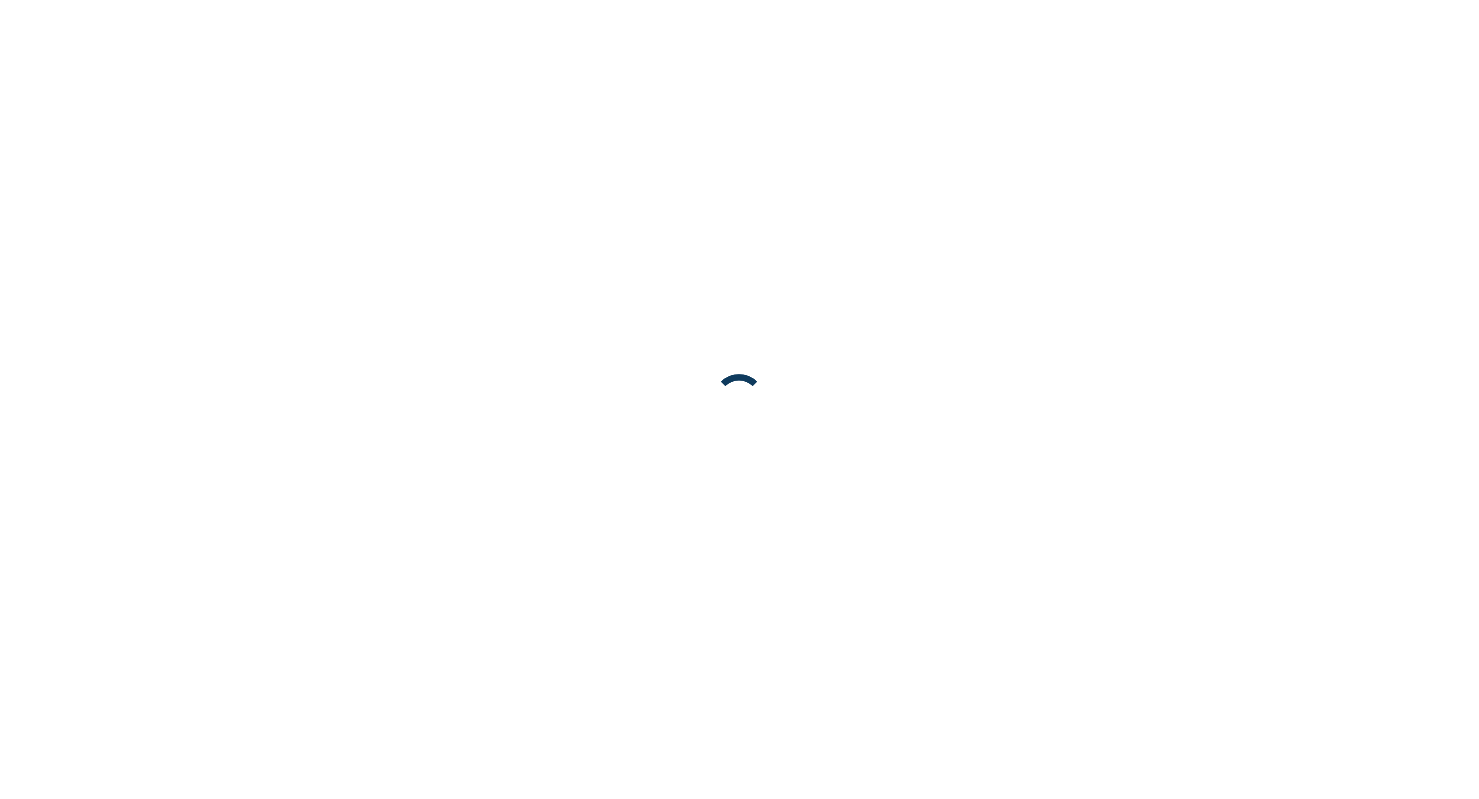 scroll, scrollTop: 0, scrollLeft: 0, axis: both 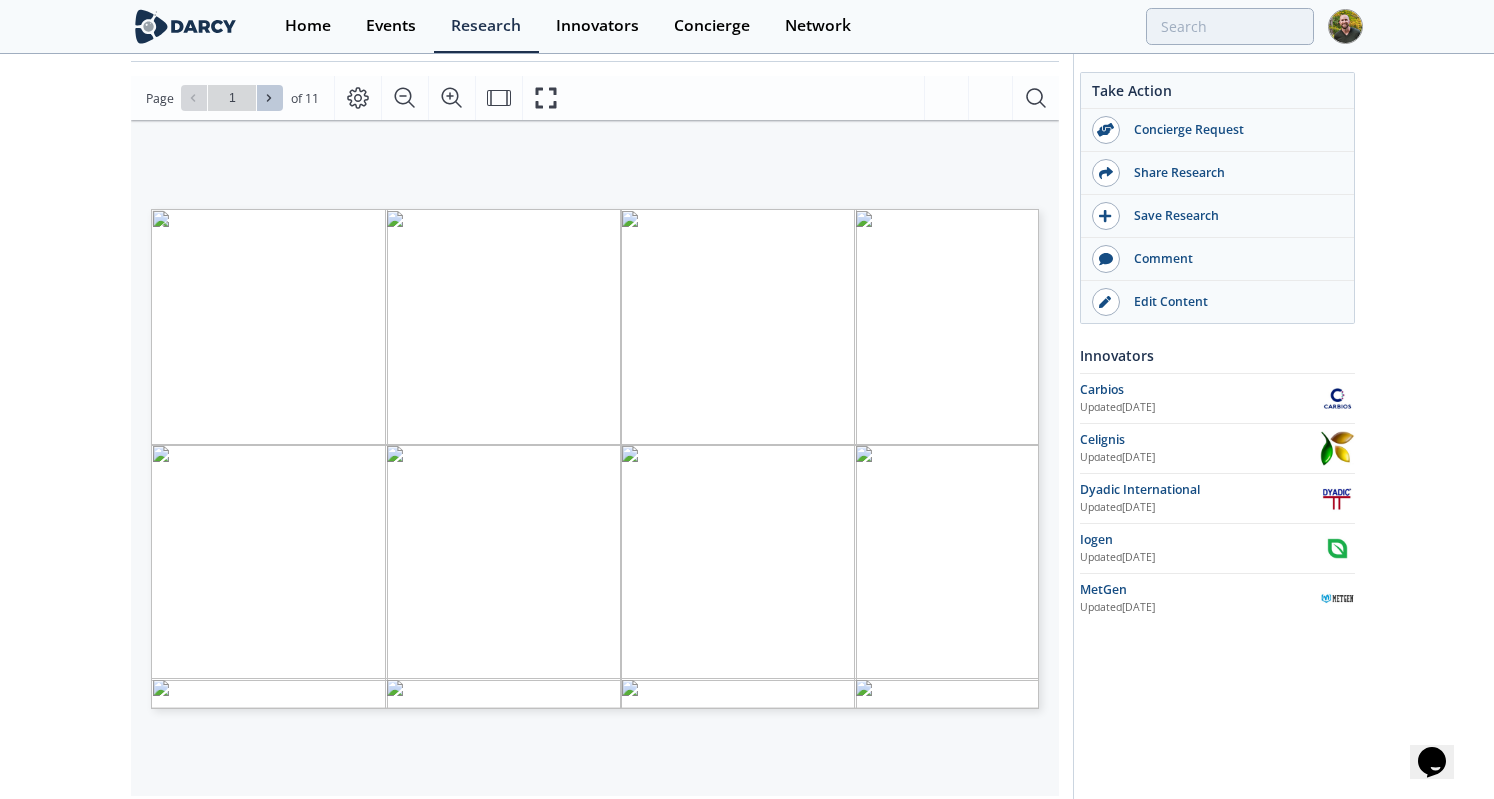 click at bounding box center [270, 98] 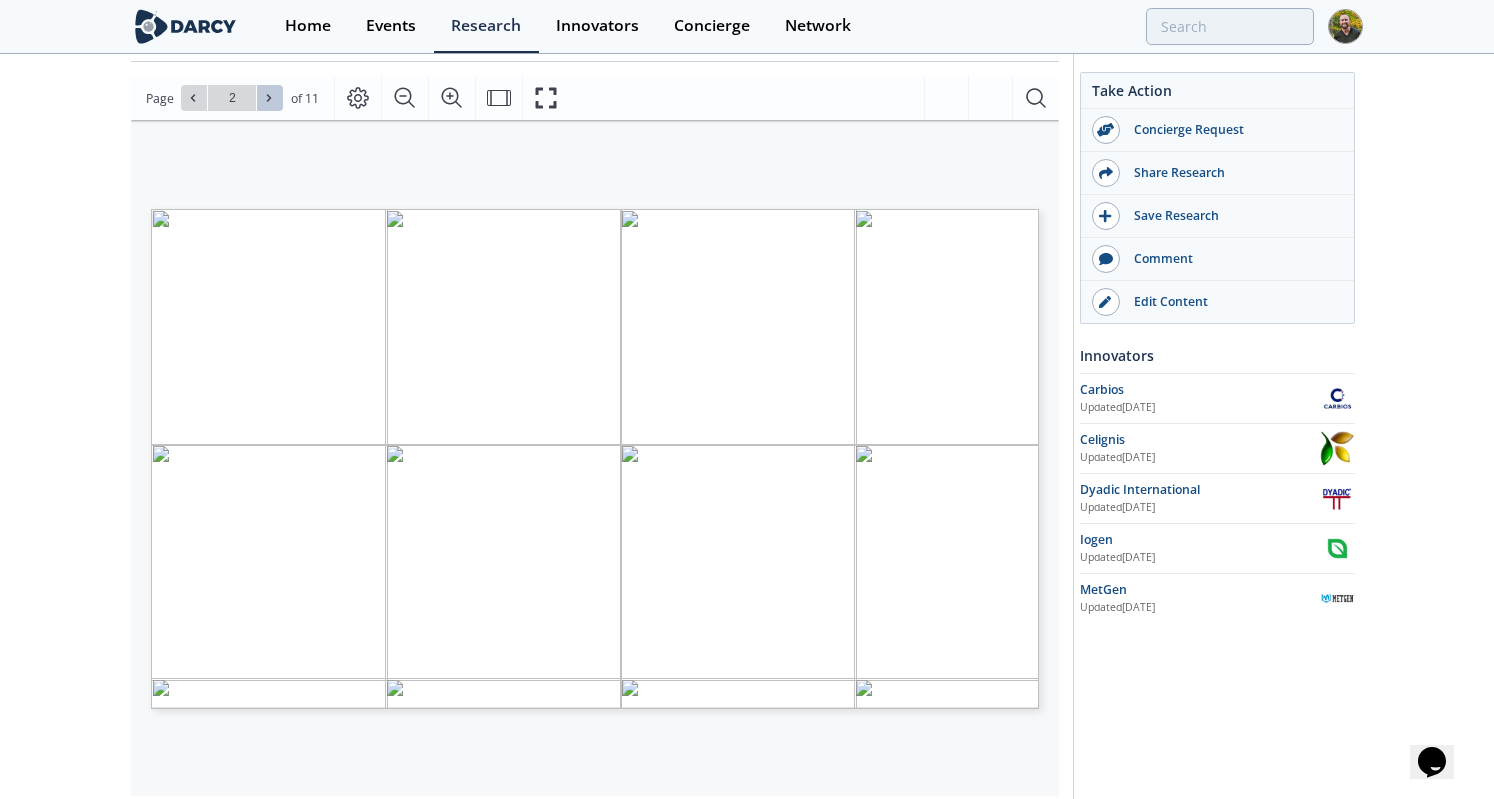 click 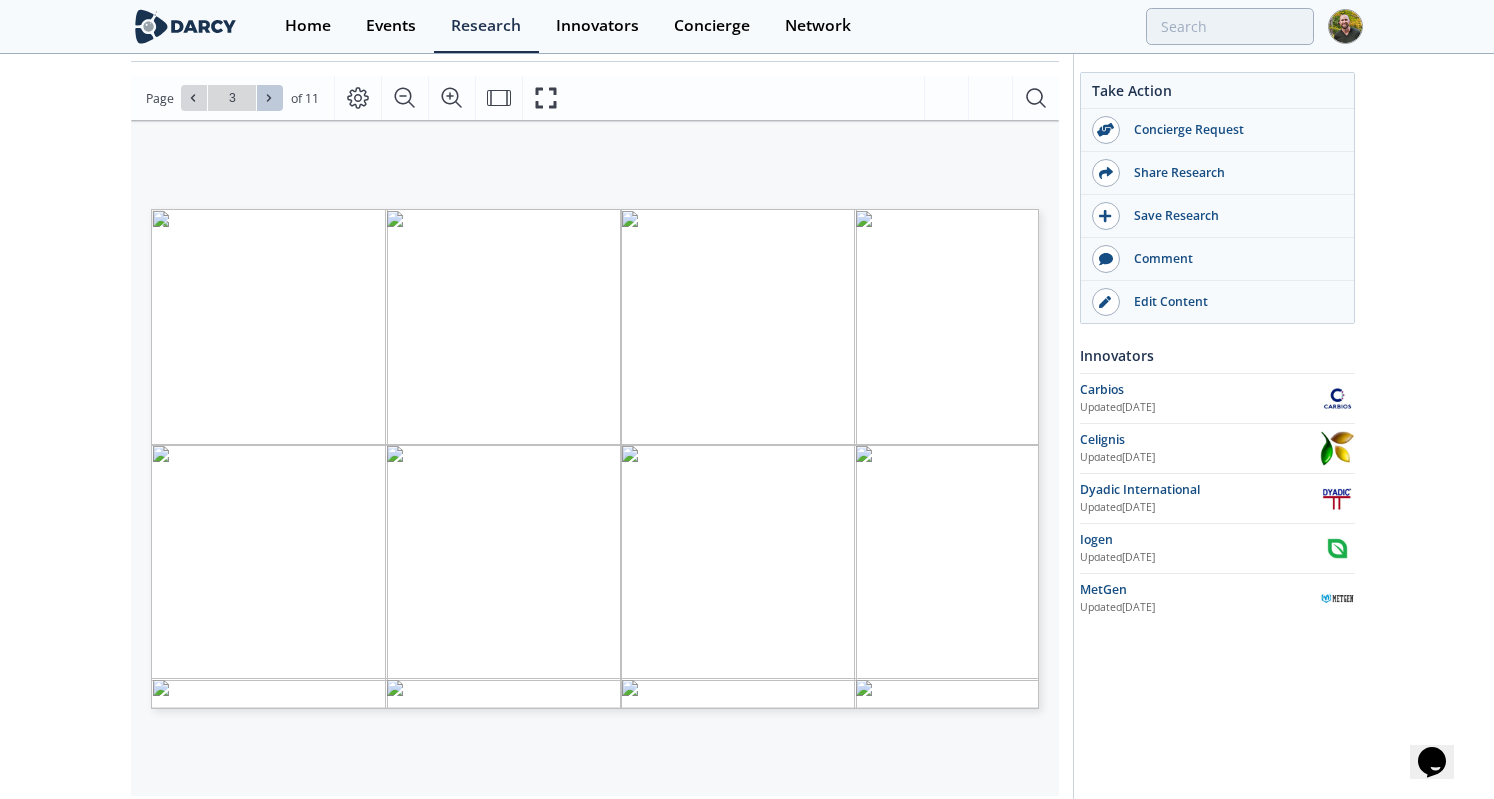 click 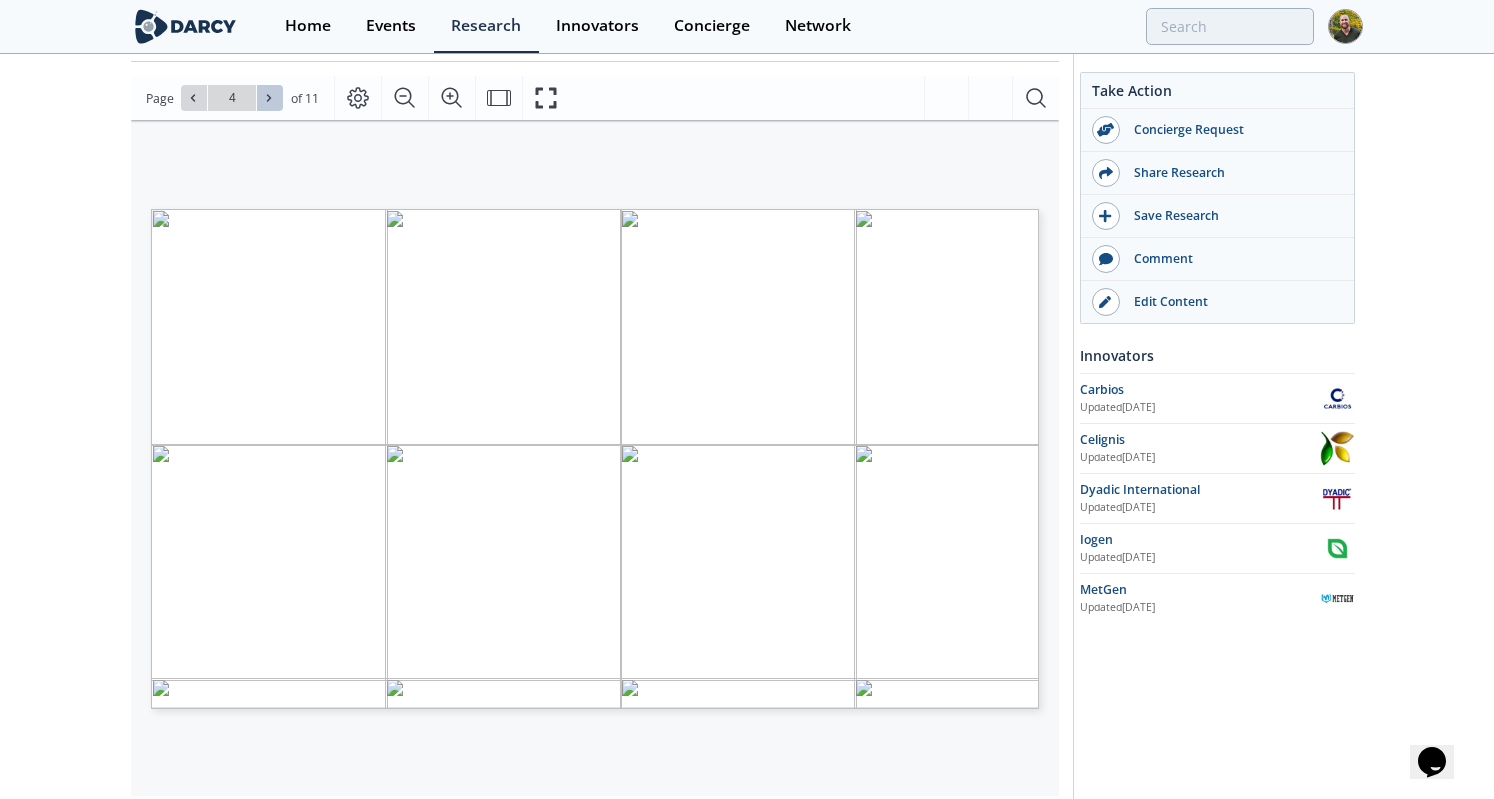 click at bounding box center [270, 98] 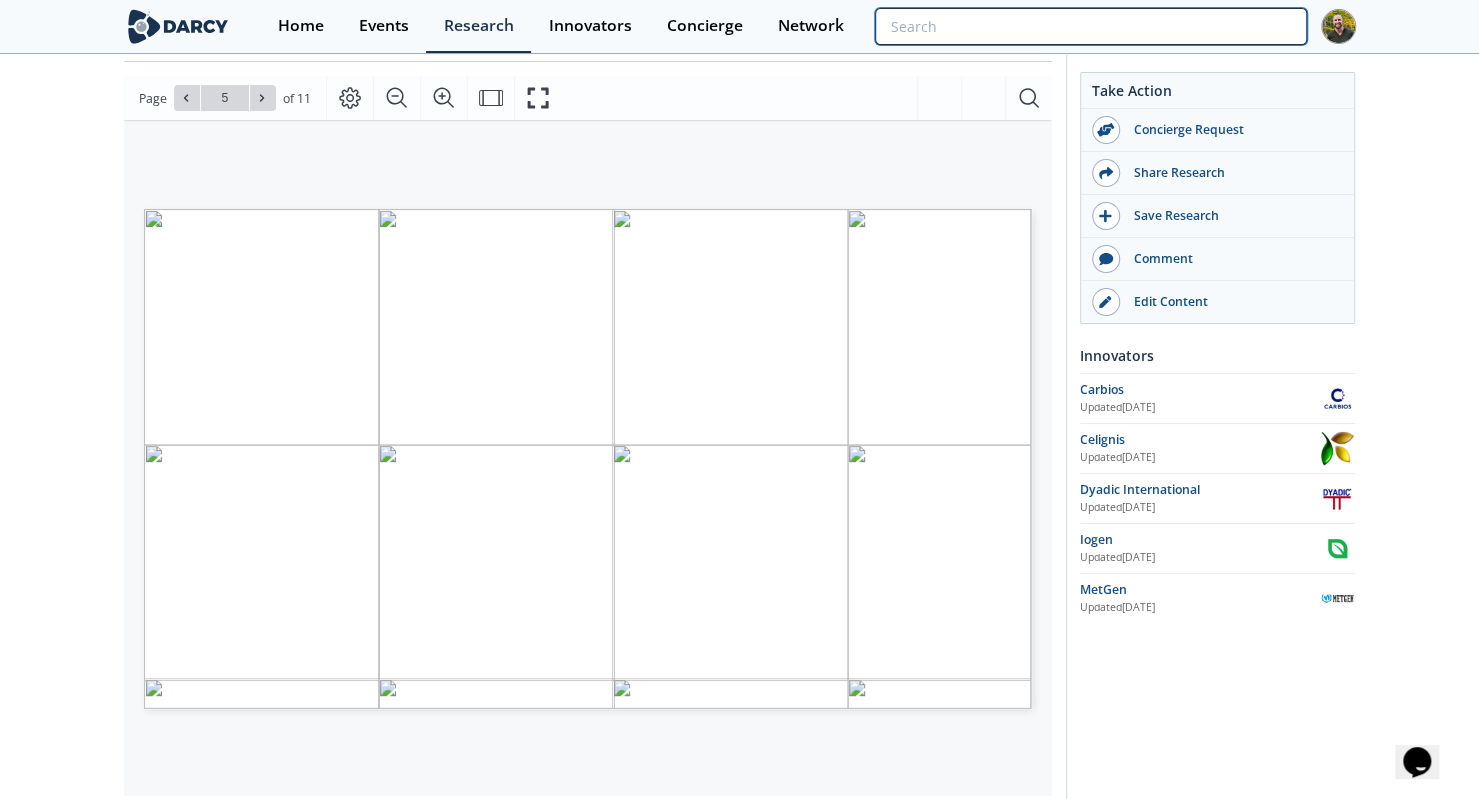 click at bounding box center [1090, 26] 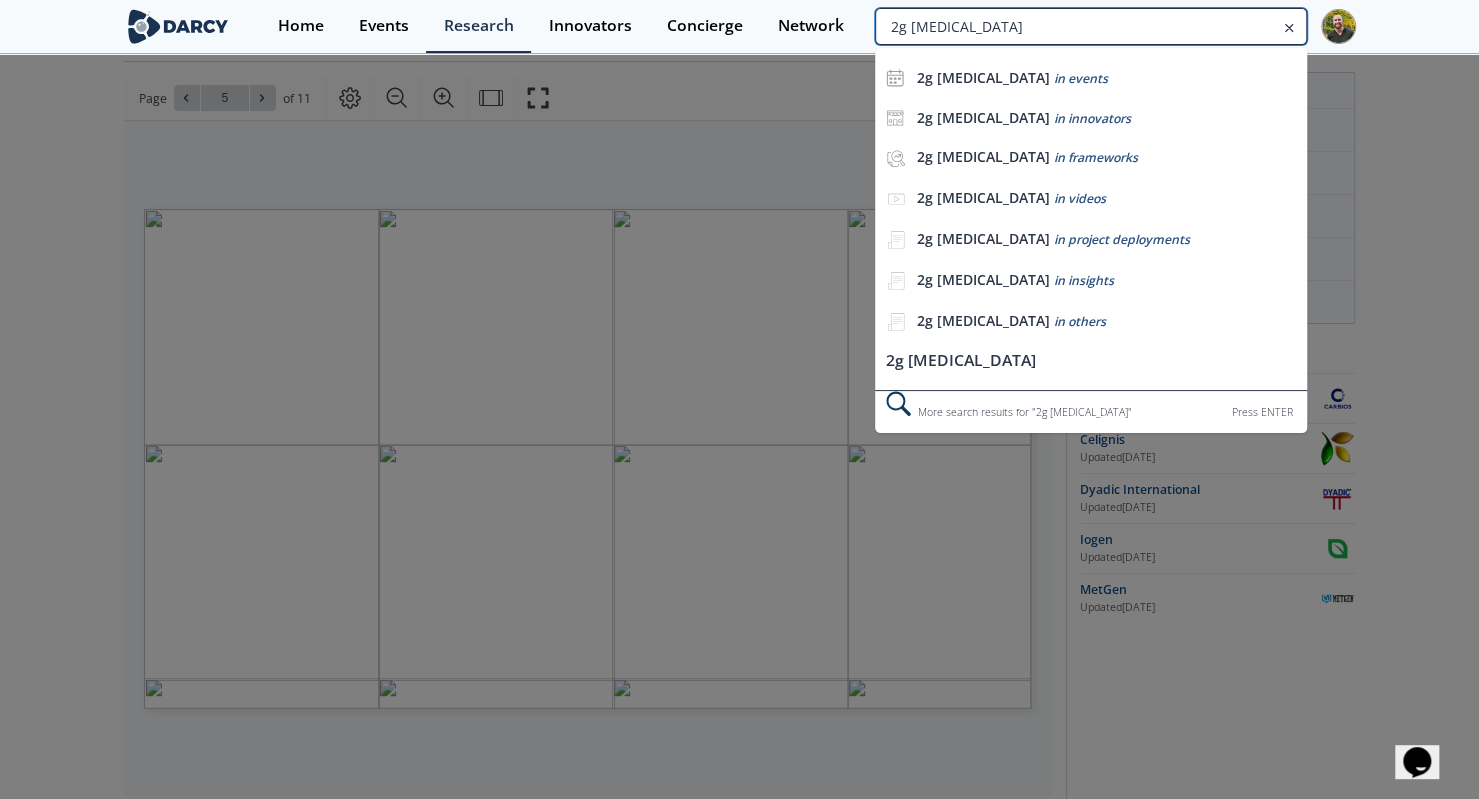 type on "2g ethanol" 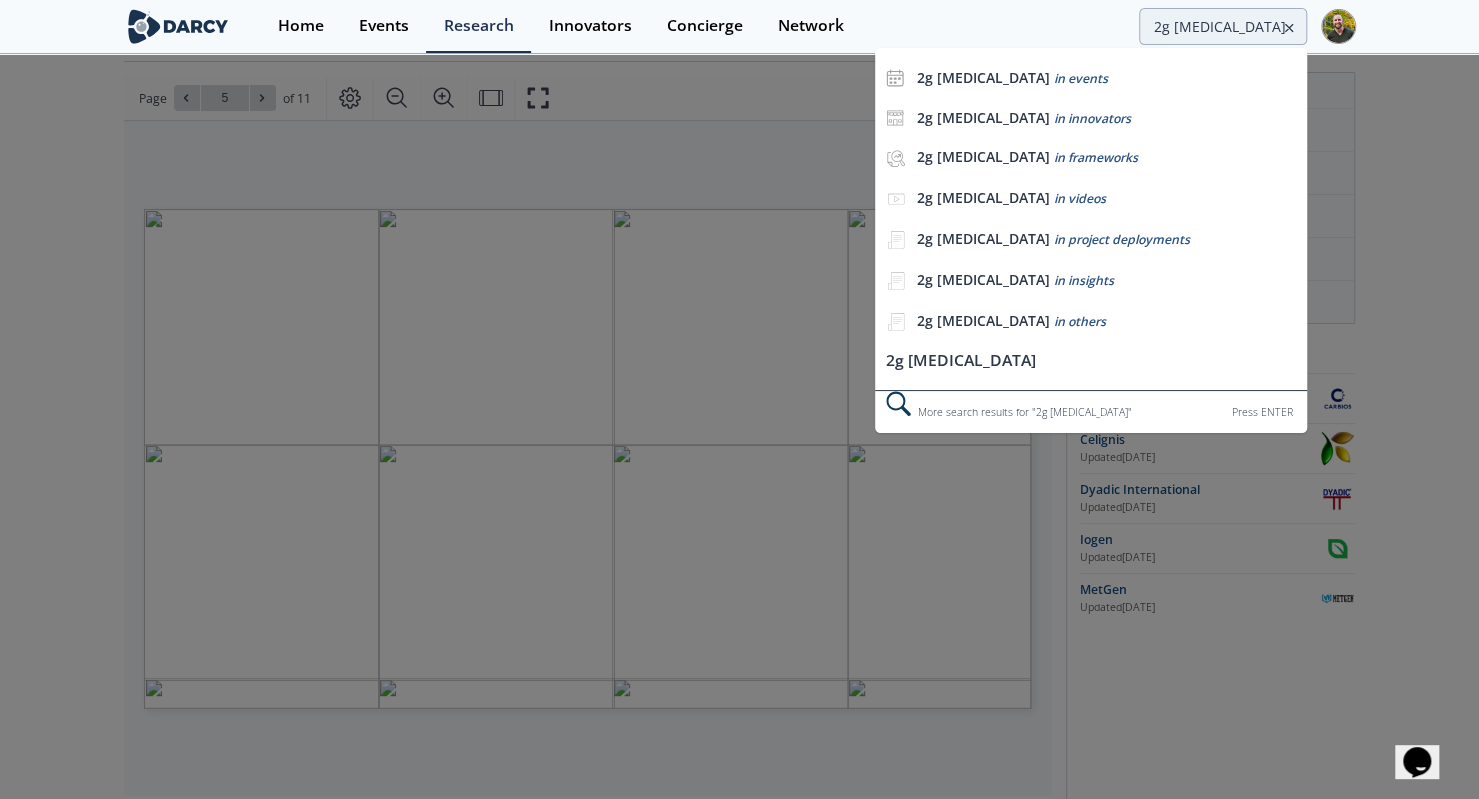 scroll, scrollTop: 0, scrollLeft: 0, axis: both 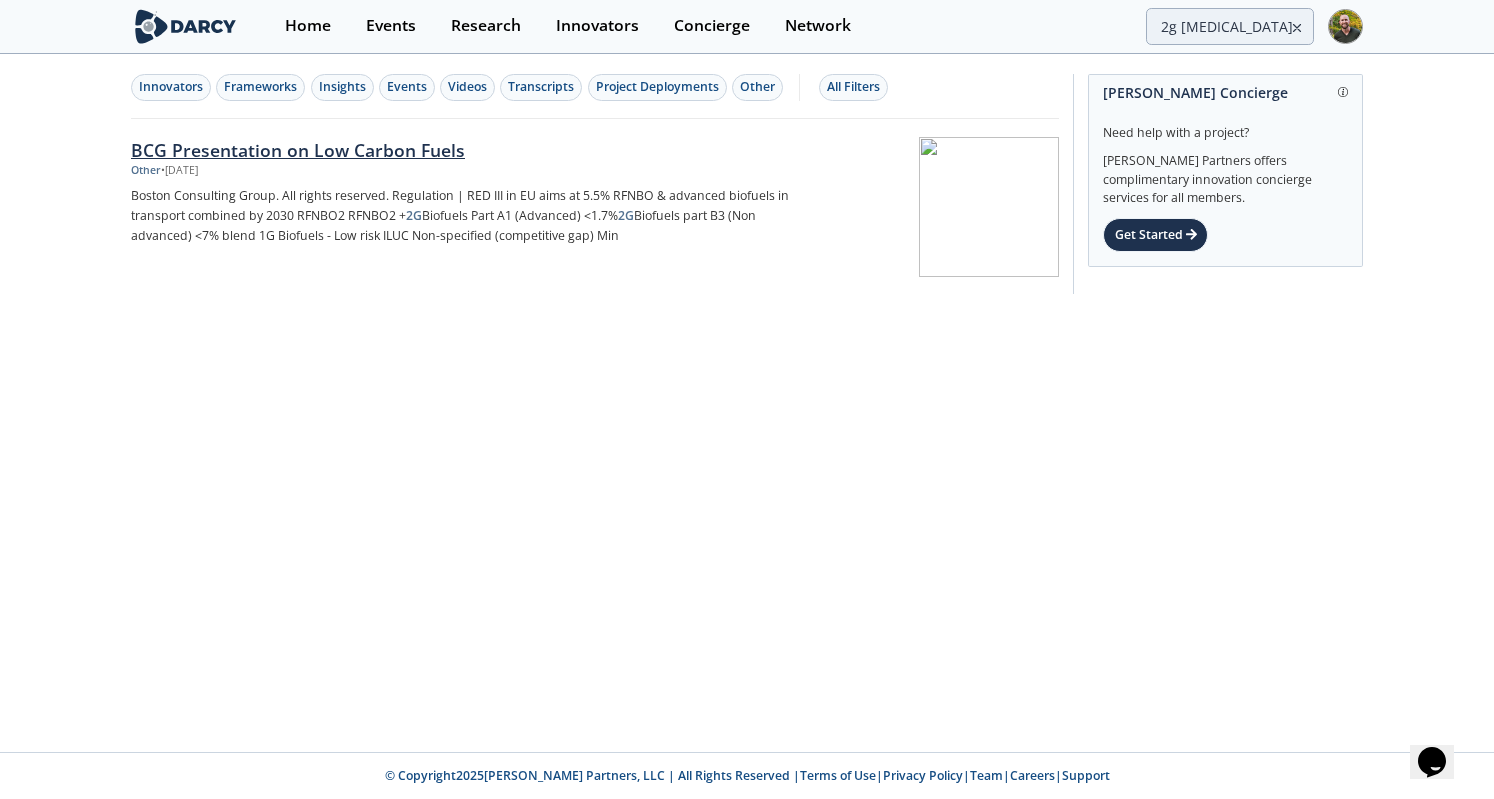 click on "BCG Presentation on Low Carbon Fuels" at bounding box center [462, 150] 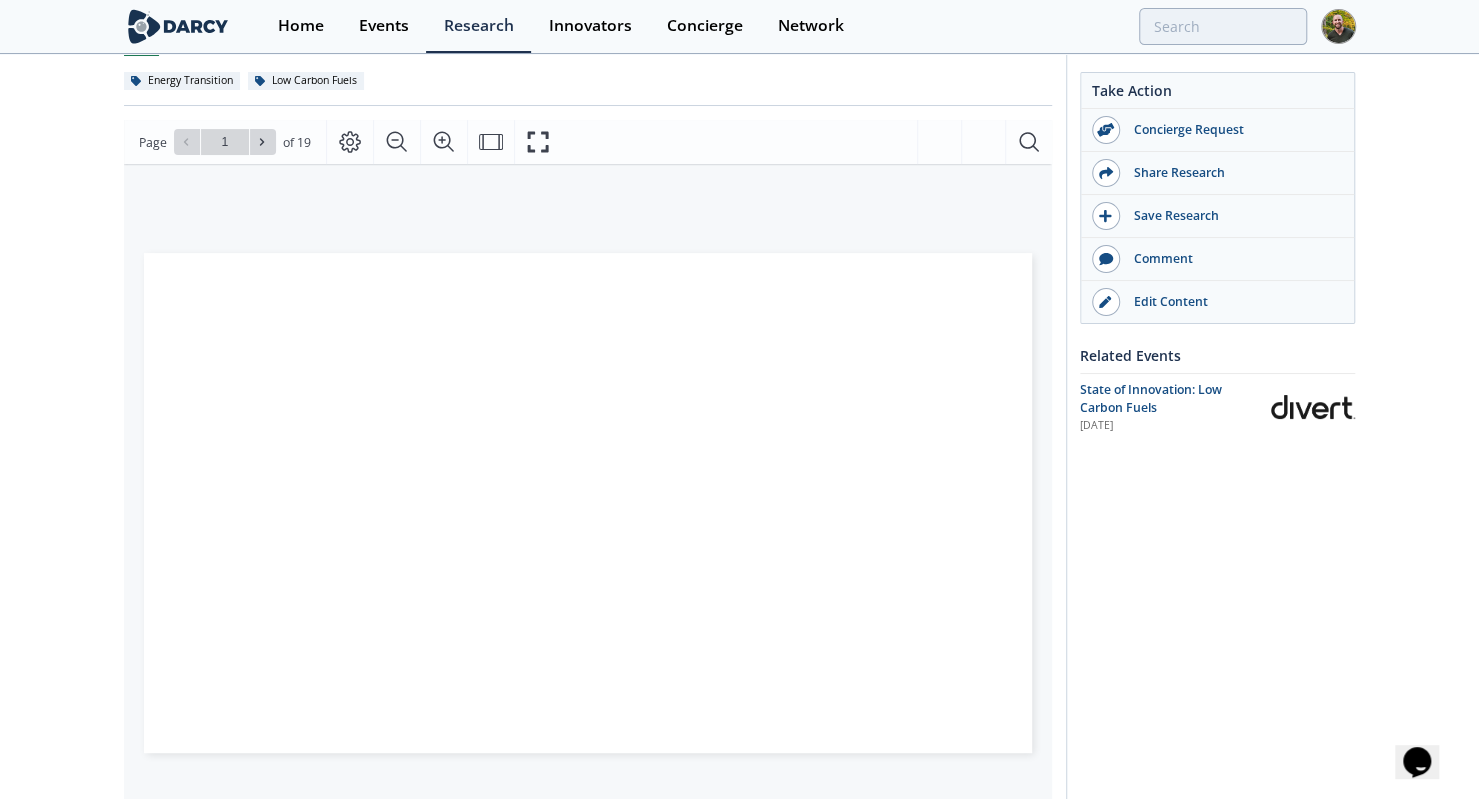 scroll, scrollTop: 185, scrollLeft: 0, axis: vertical 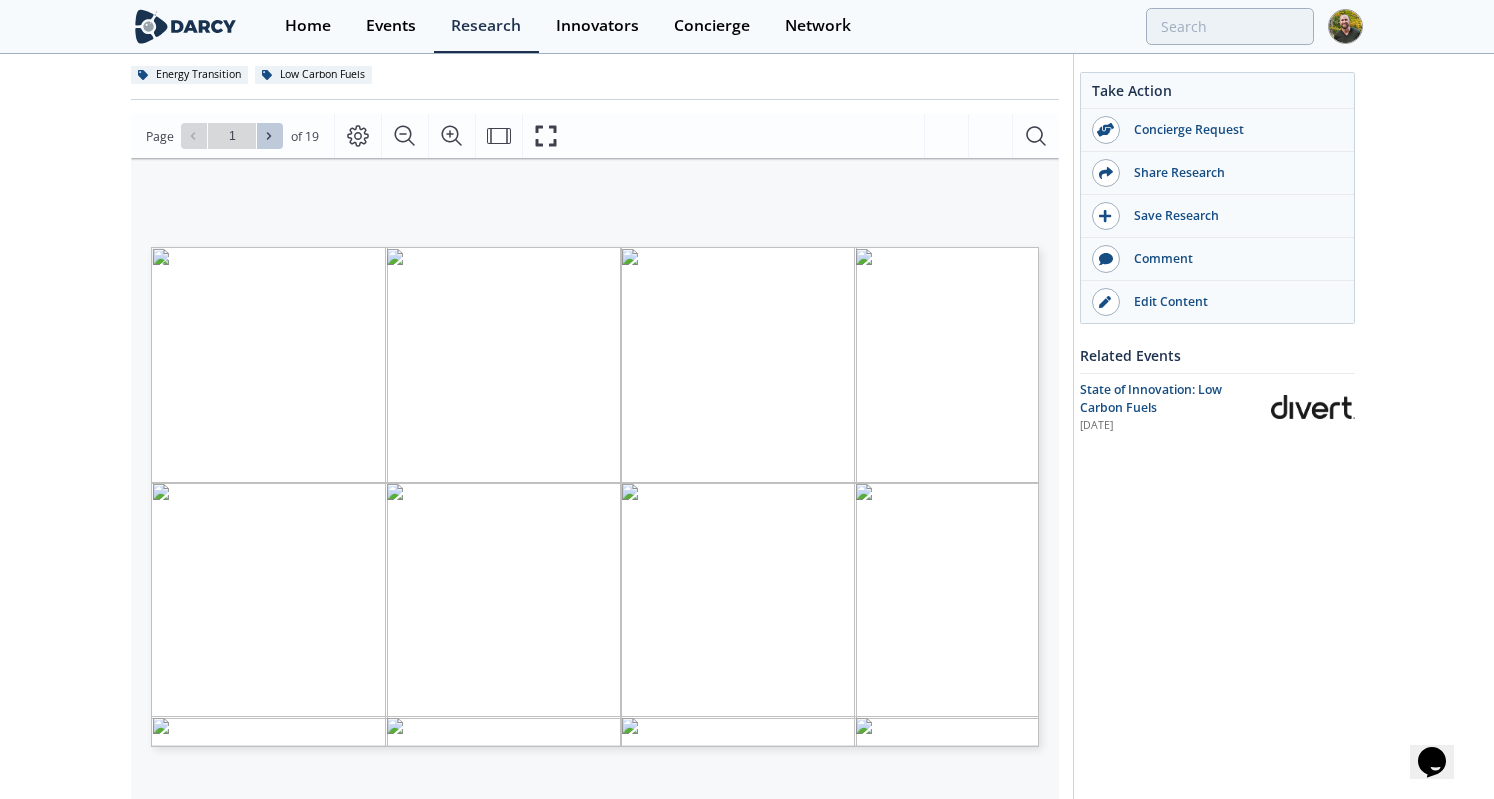 click at bounding box center (270, 136) 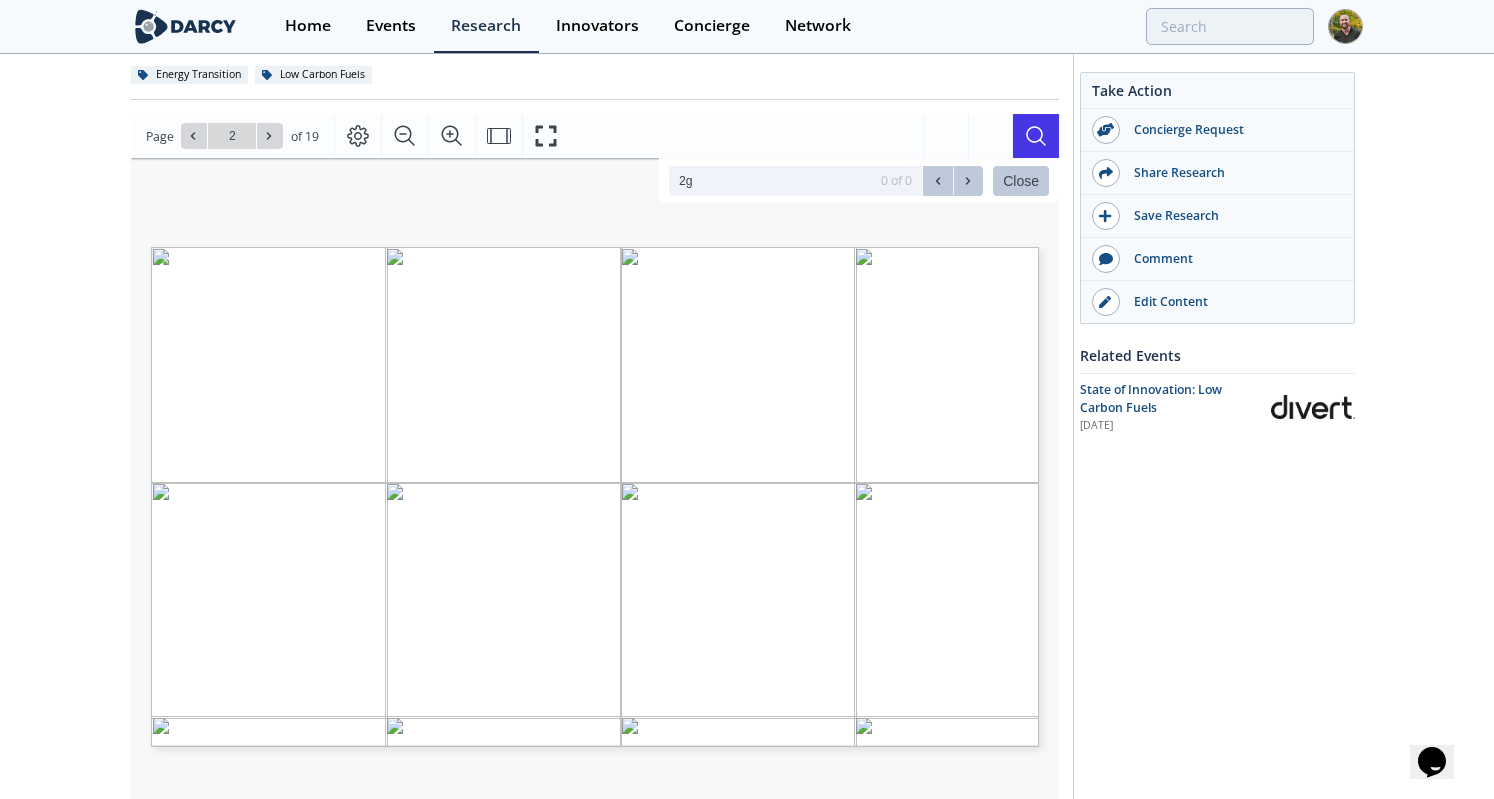 click at bounding box center (953, 181) 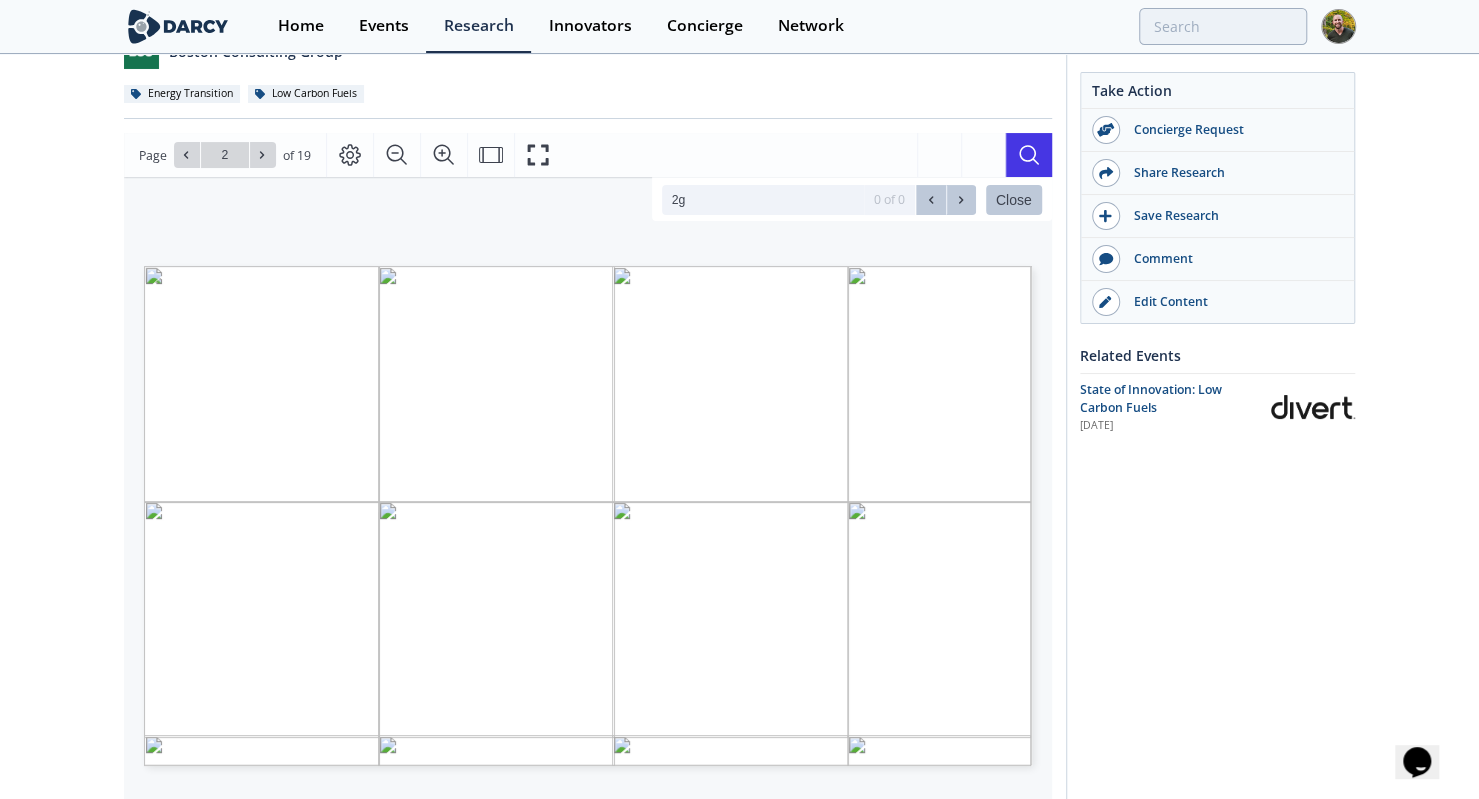 scroll, scrollTop: 151, scrollLeft: 0, axis: vertical 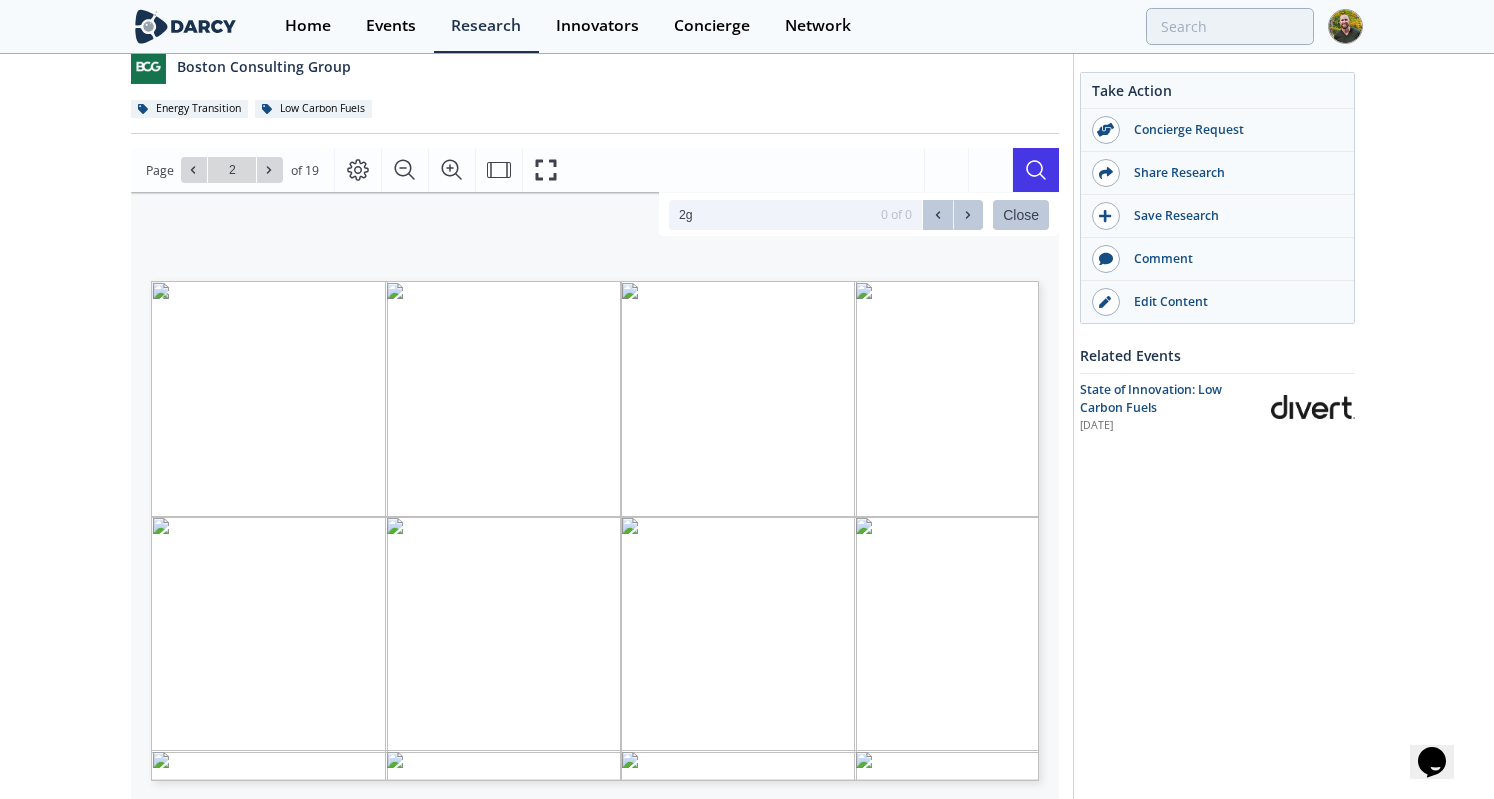 drag, startPoint x: 787, startPoint y: 213, endPoint x: 550, endPoint y: 203, distance: 237.21088 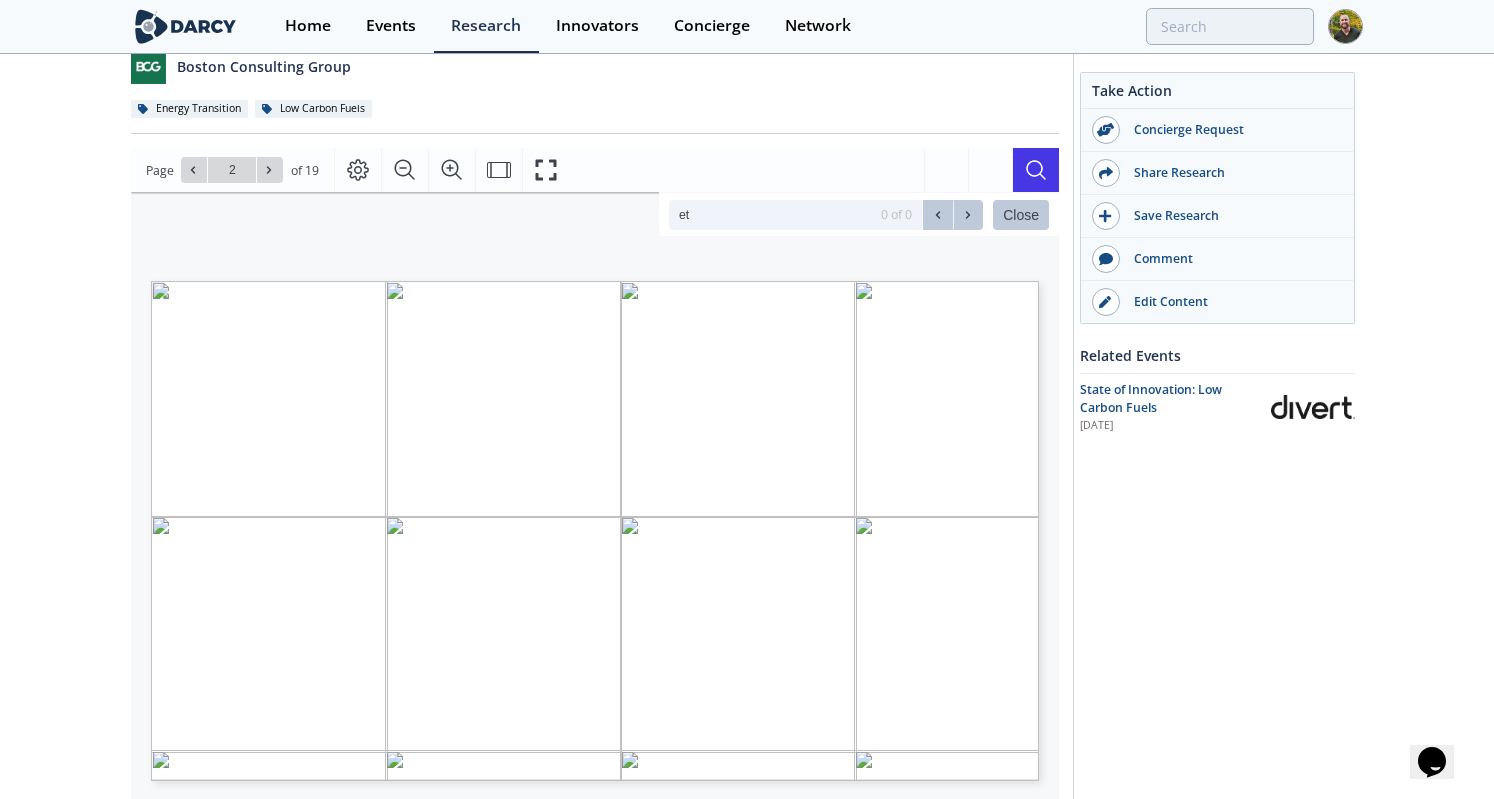 type on "eth" 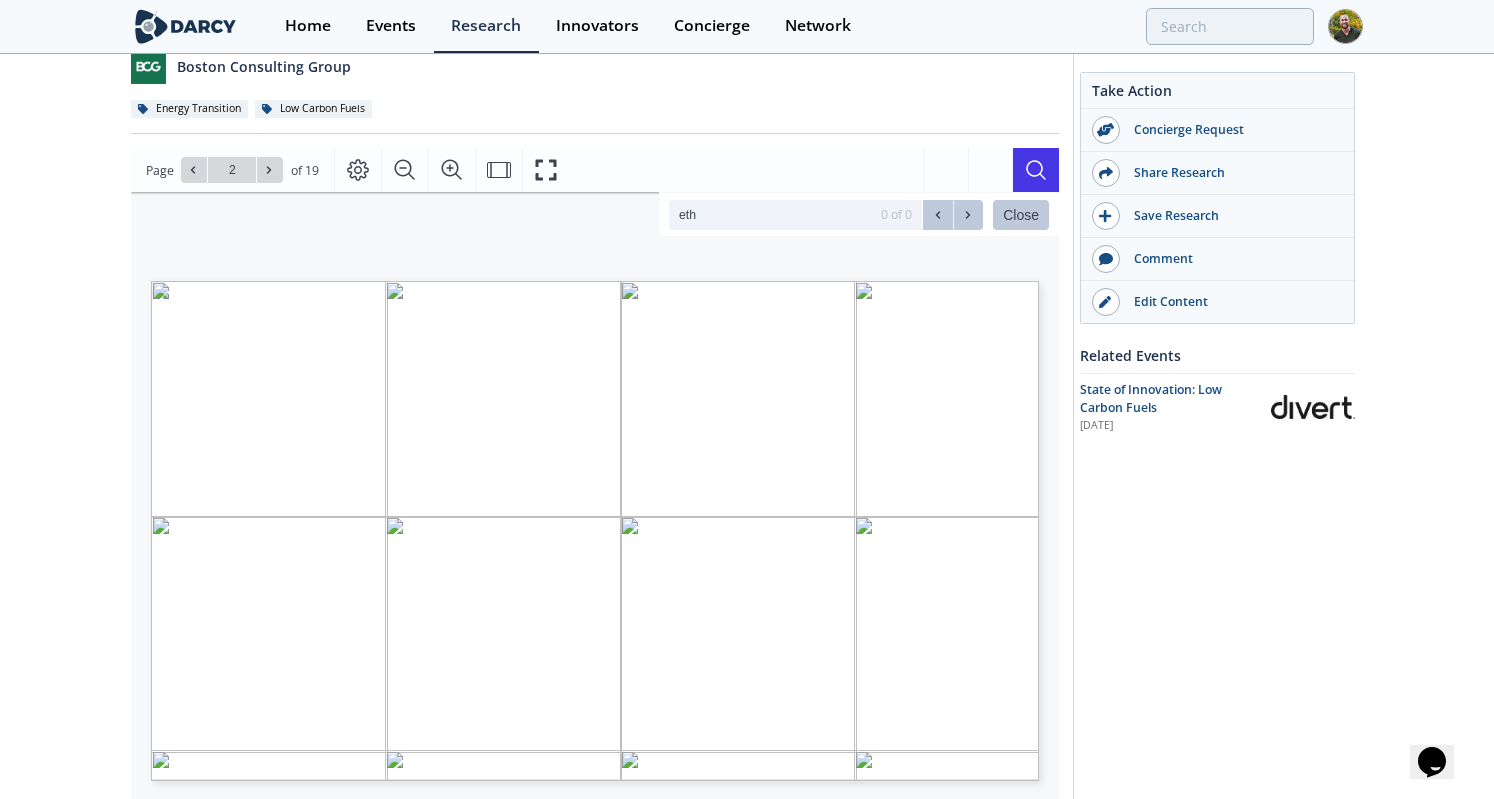 type on "6" 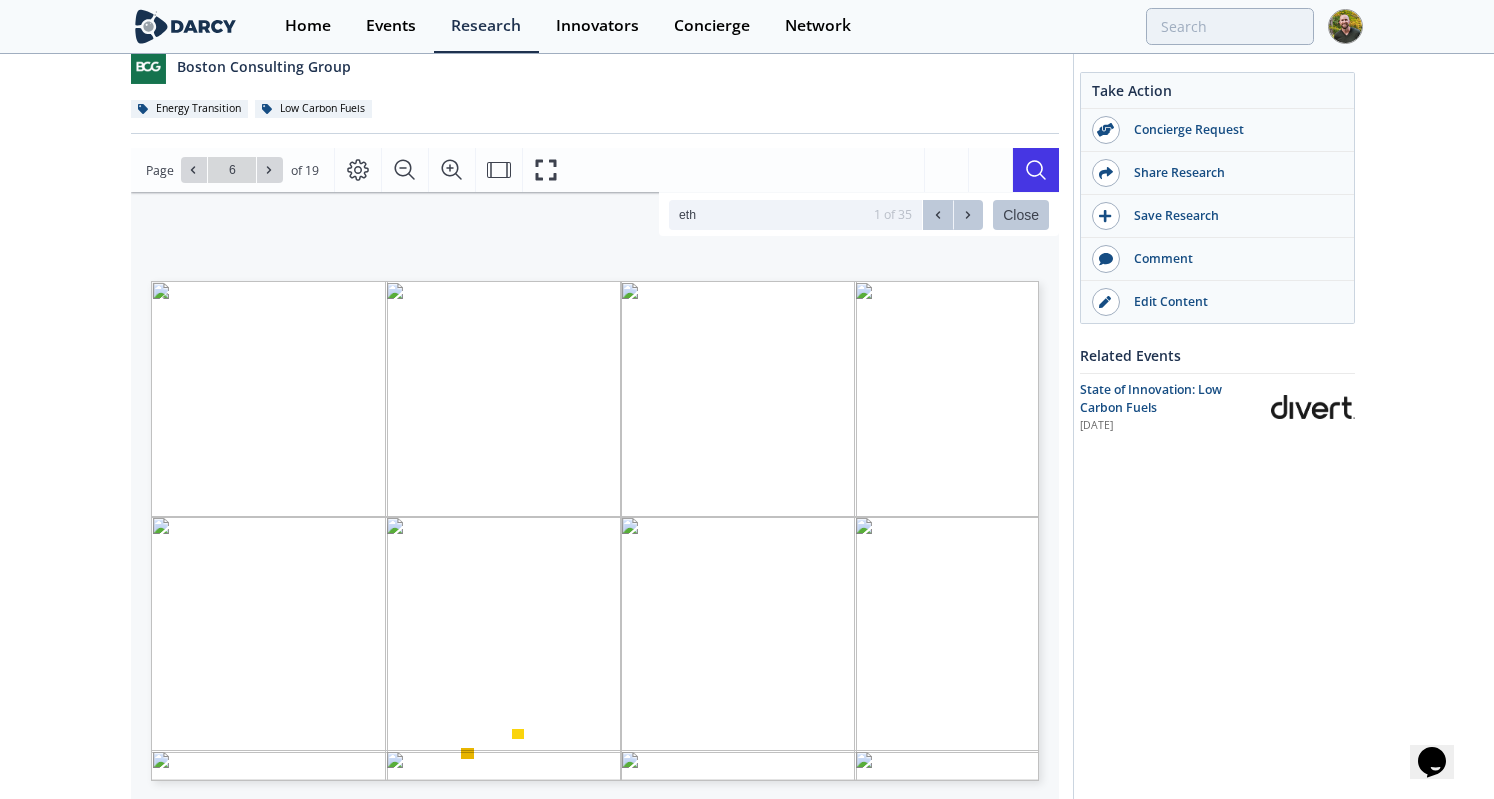 click on "eth" at bounding box center (766, 215) 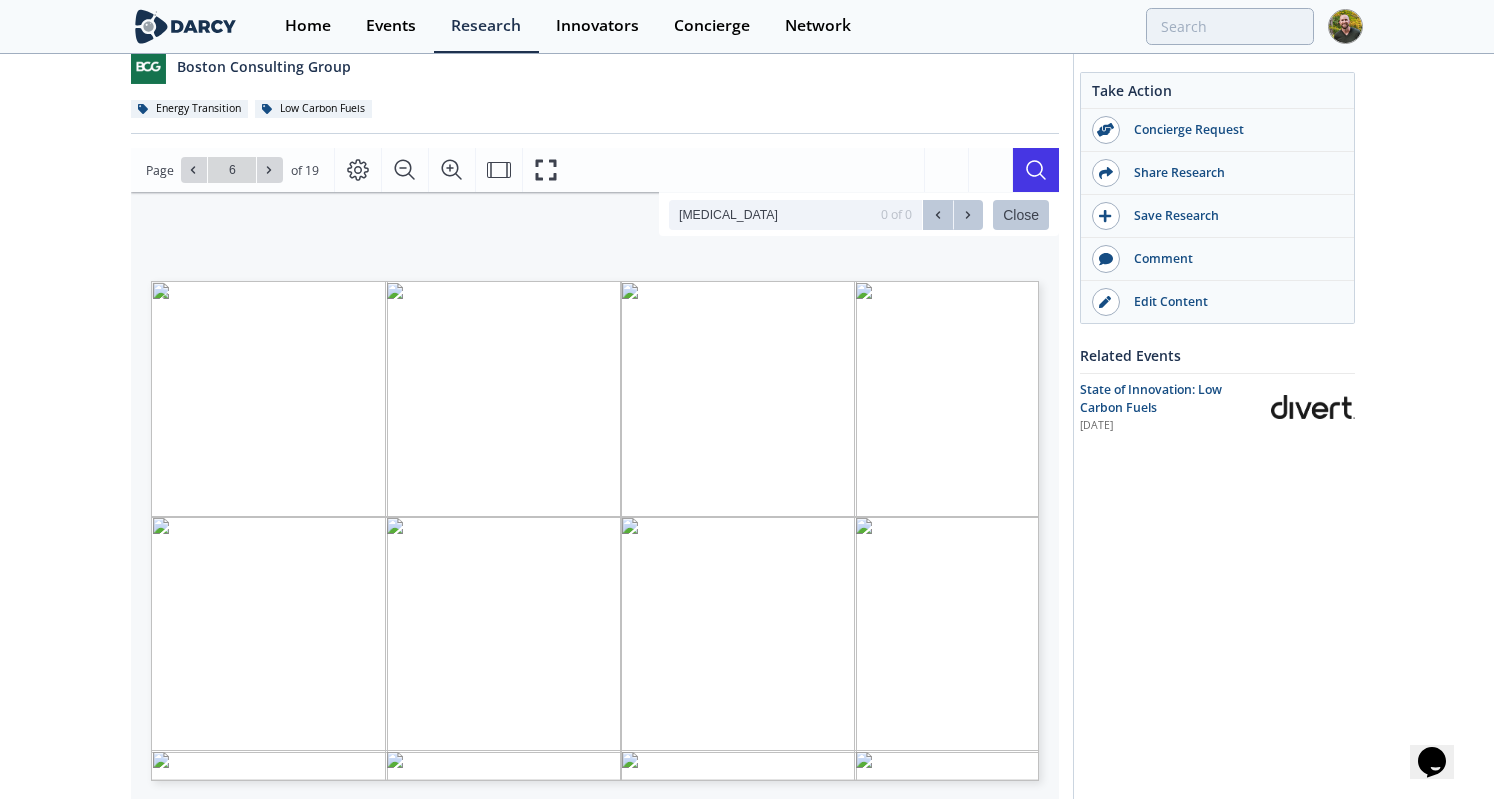 type on "ethanol" 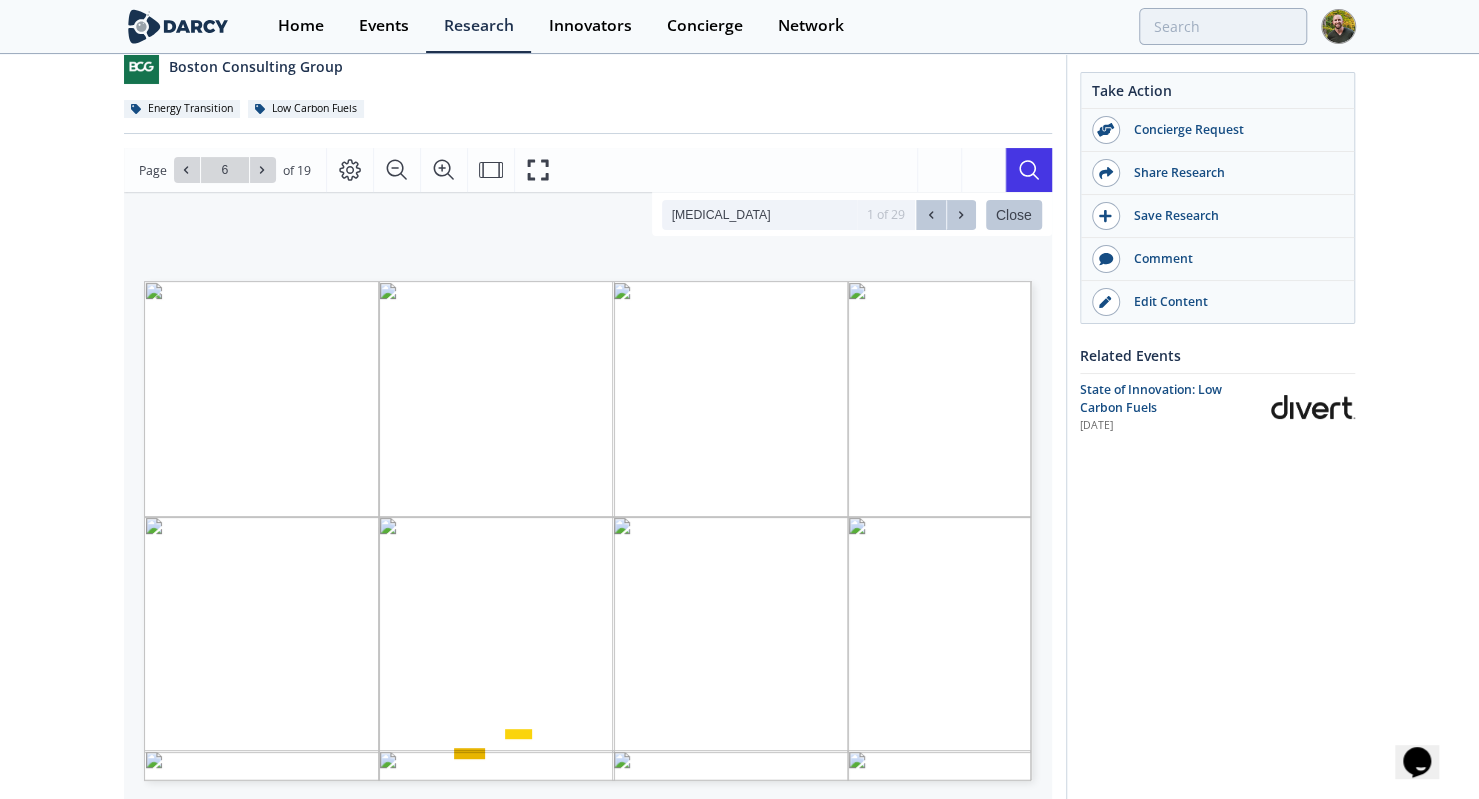 click on "BCG Presentation on Low Carbon Fuels
Other
•
Updated  February 27, 2024
Overview of the State of Low Carbon Fuels worldwide and what are the trends that are seeing.
Boston Consulting Group
Energy Transition
Low Carbon Fuels
Comments" 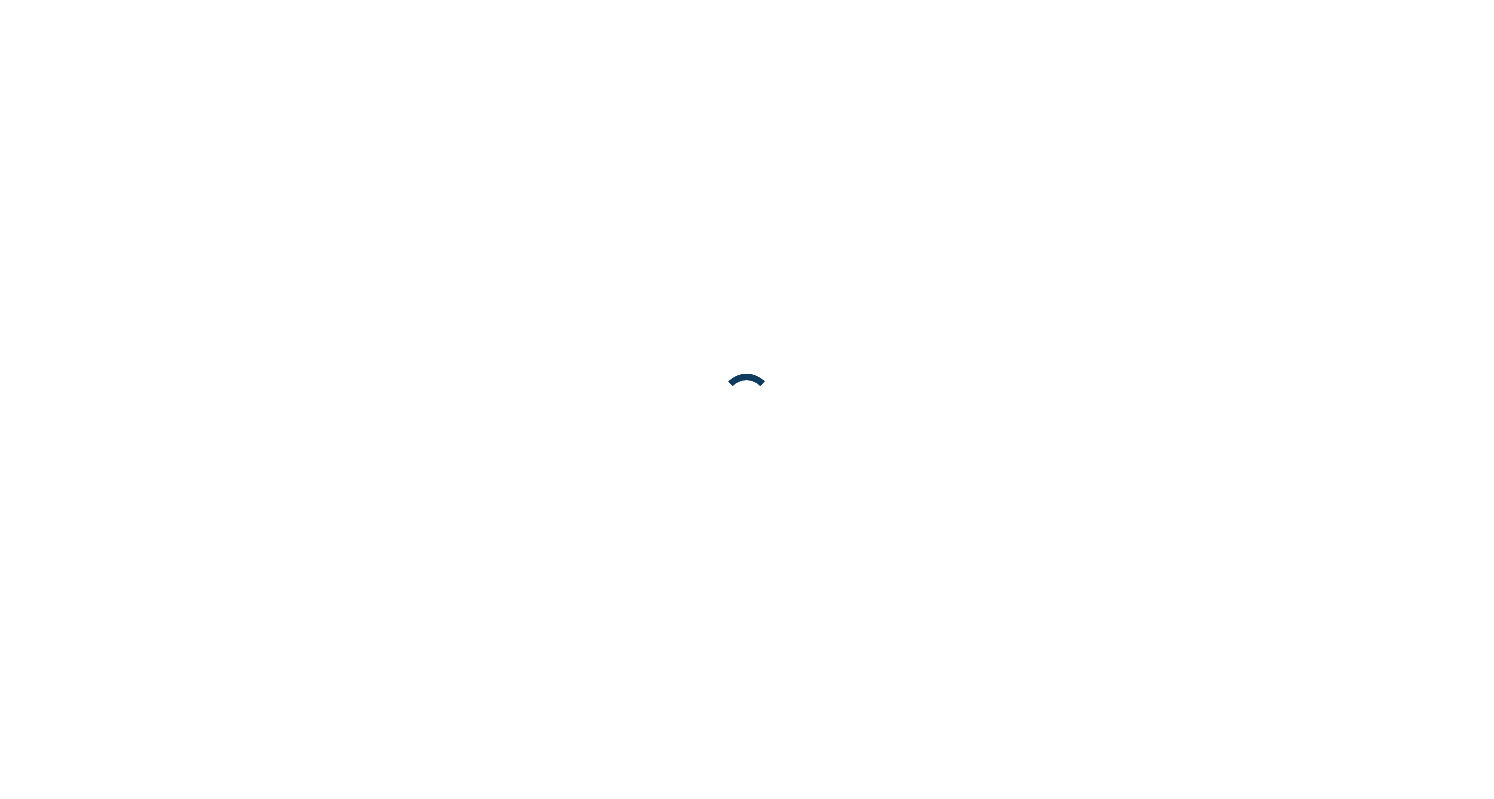 scroll, scrollTop: 0, scrollLeft: 0, axis: both 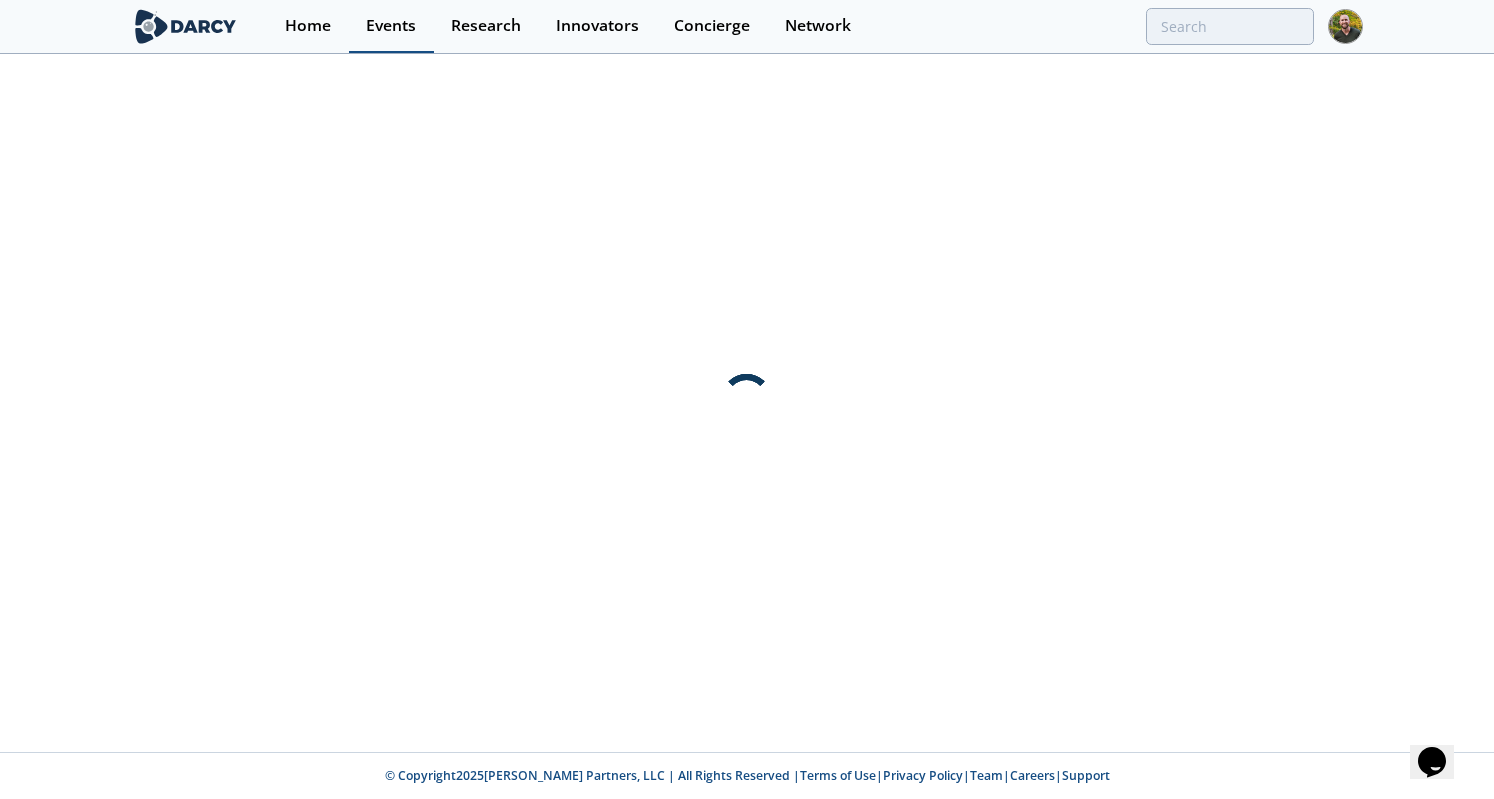 click on "Events" at bounding box center (391, 26) 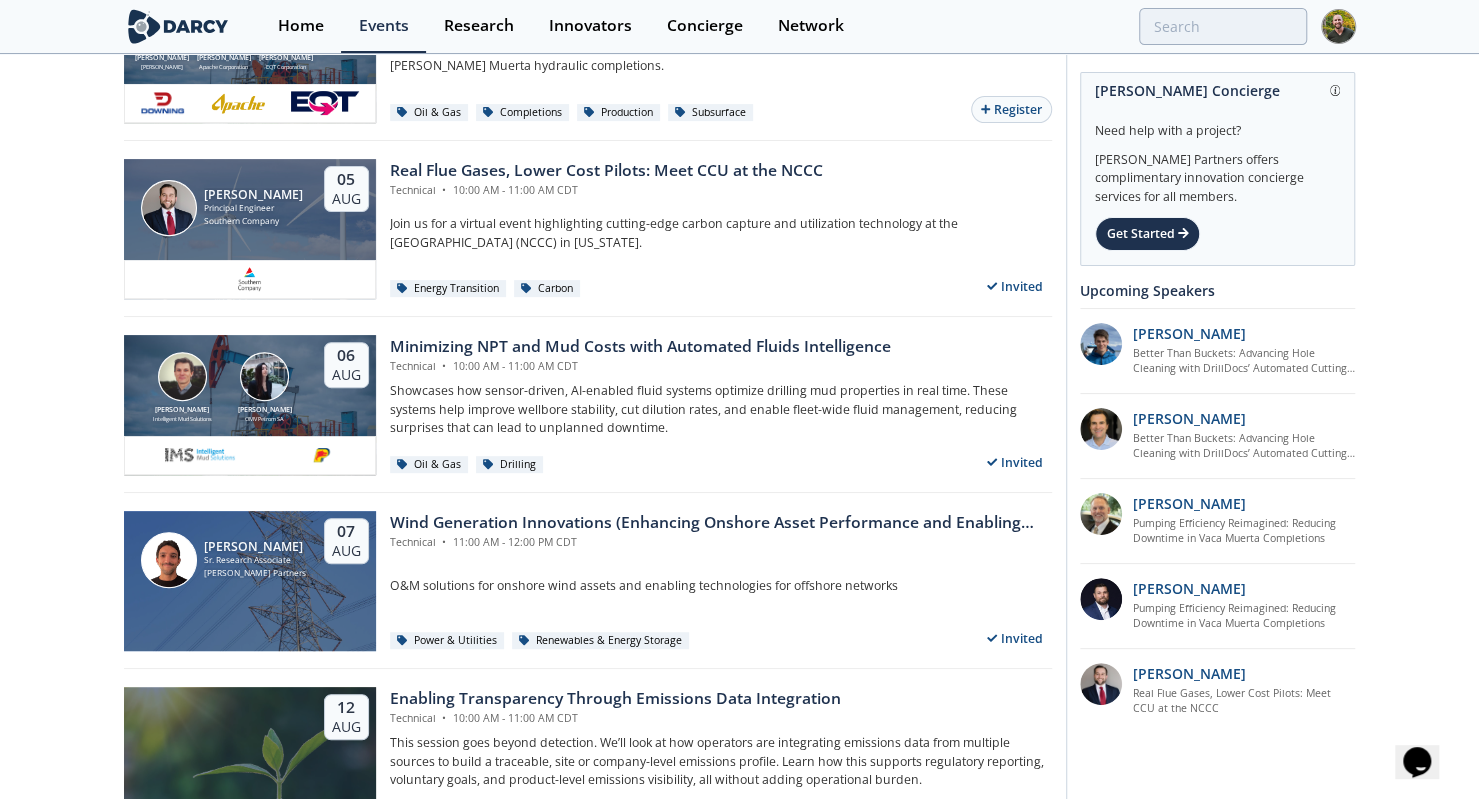 scroll, scrollTop: 331, scrollLeft: 0, axis: vertical 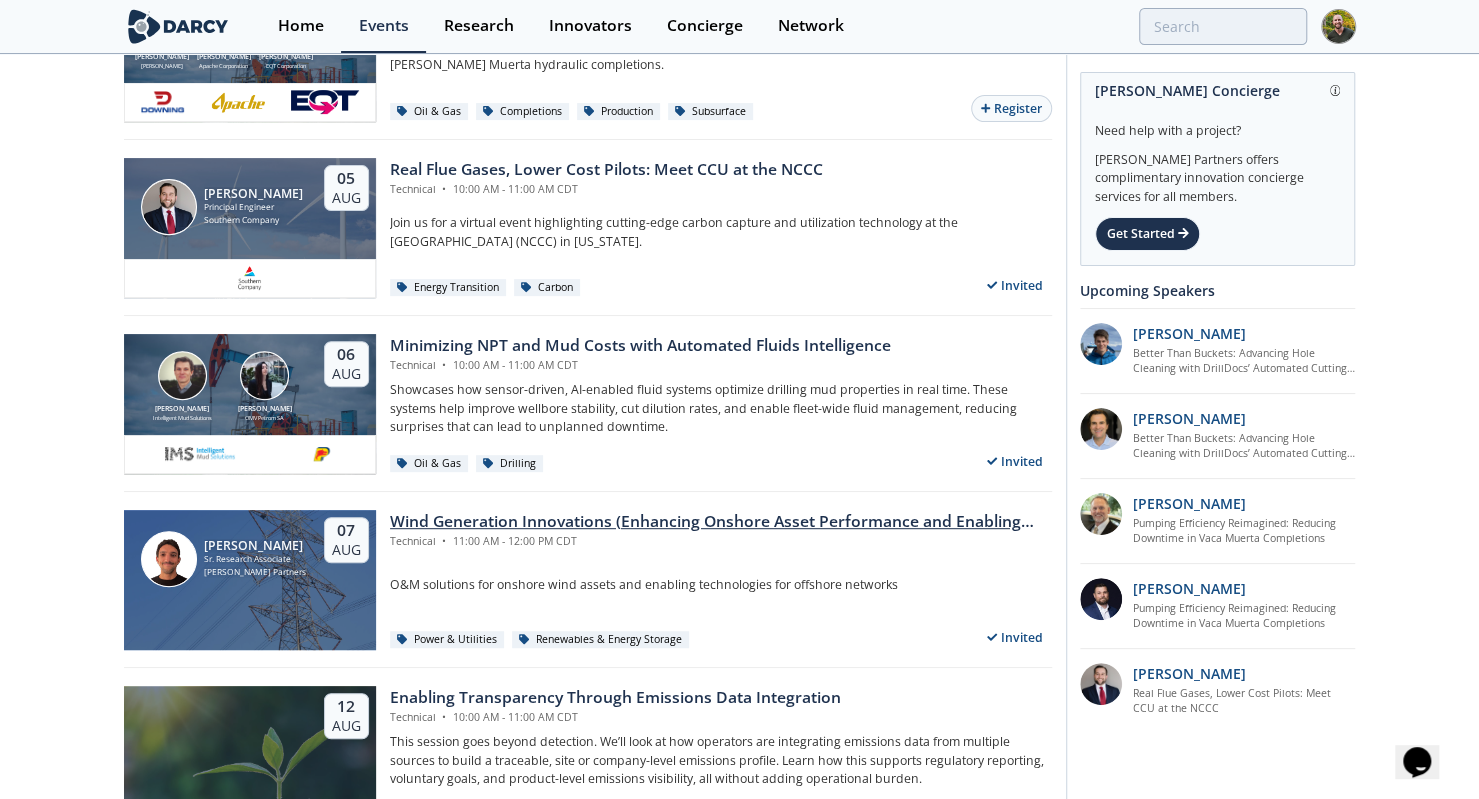 click on "Wind Generation Innovations (Enhancing Onshore Asset Performance and Enabling Offshore Networks)" at bounding box center [721, 522] 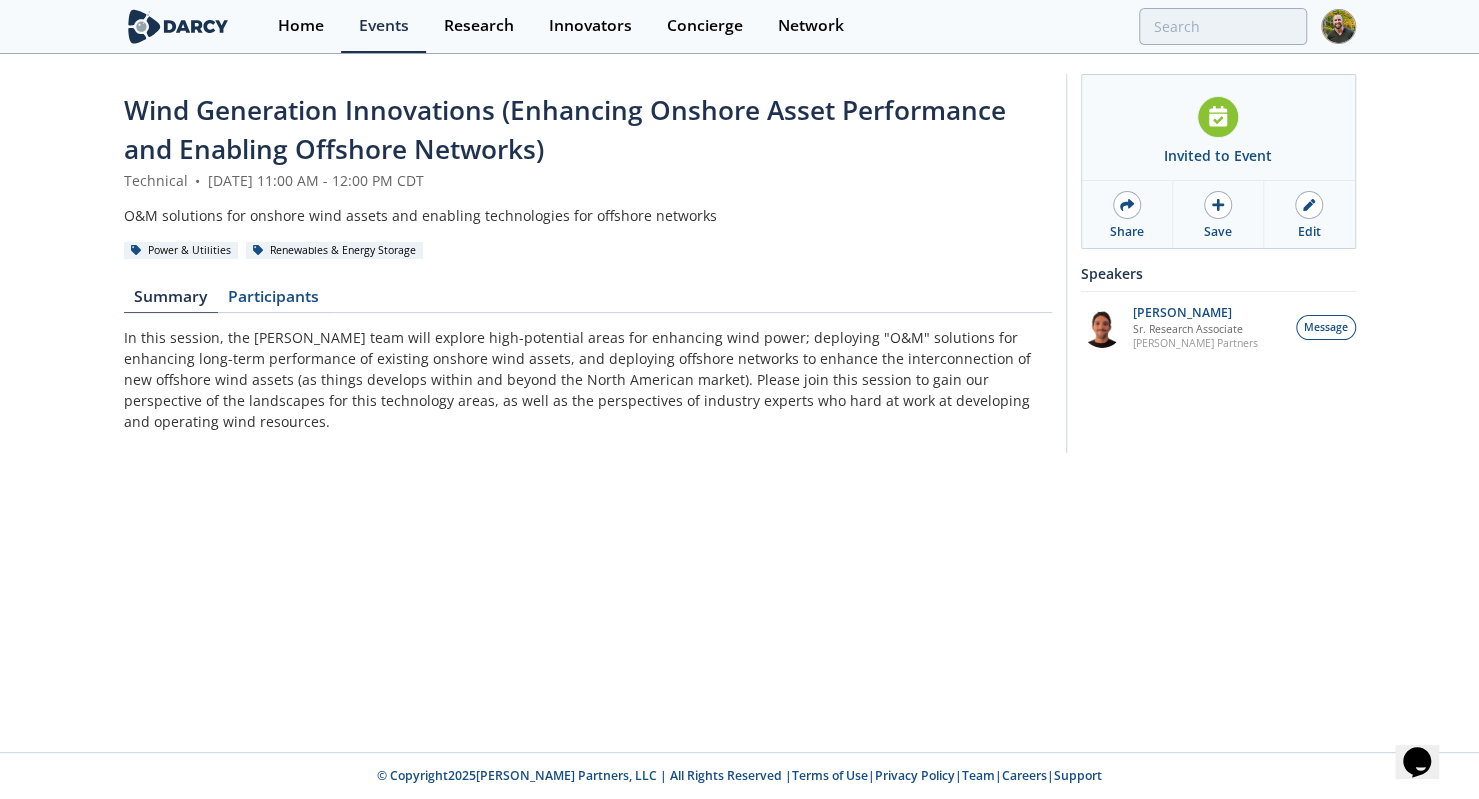 scroll, scrollTop: 0, scrollLeft: 0, axis: both 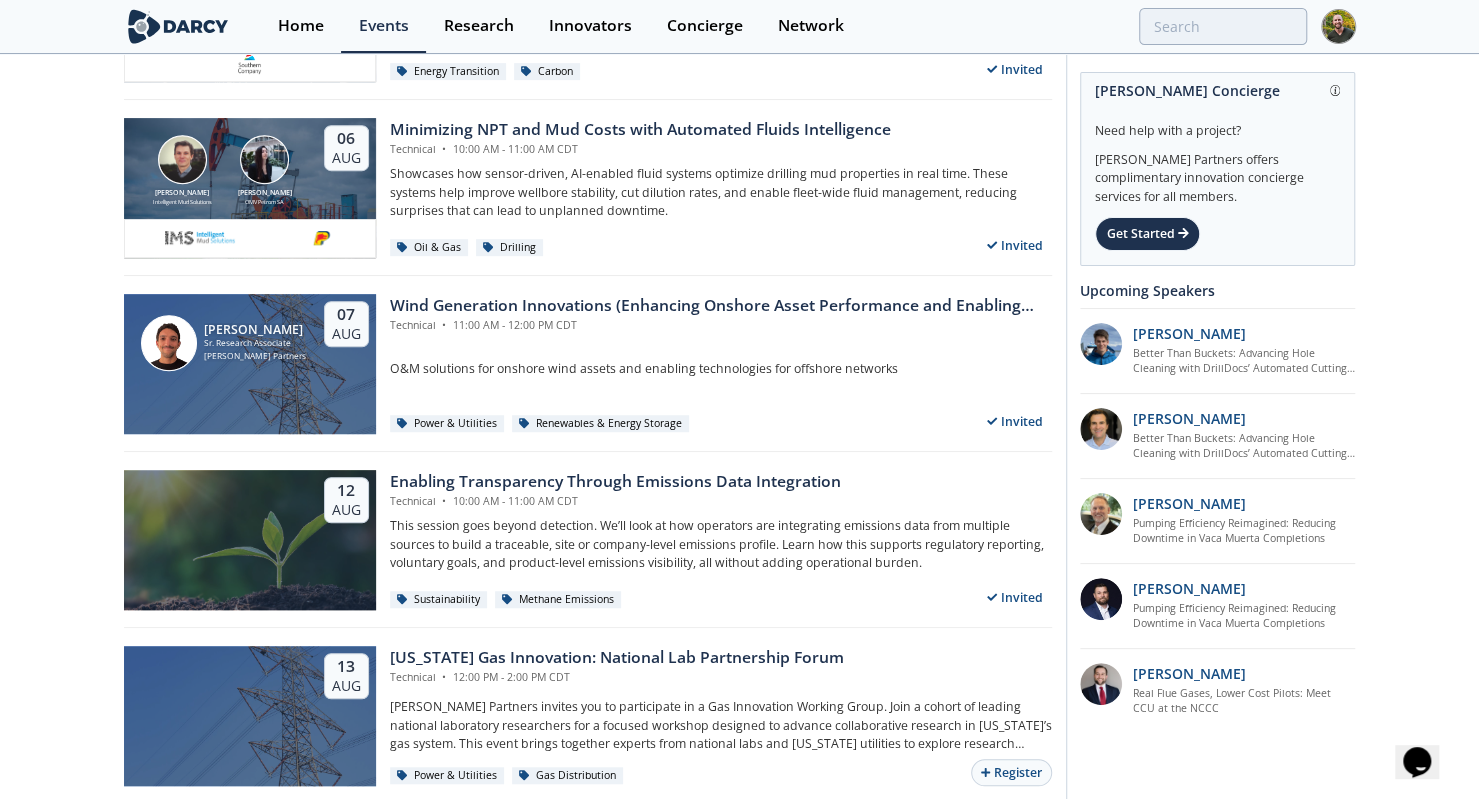 click on "Oil & Gas
Sustainability
Energy Transition
Power & Utilities
Industrial Decarbonization
Upcoming
All Filters
Calvin Holt
DrillDocs
Jonas Bjørlo
AkerBP
29
Jul" 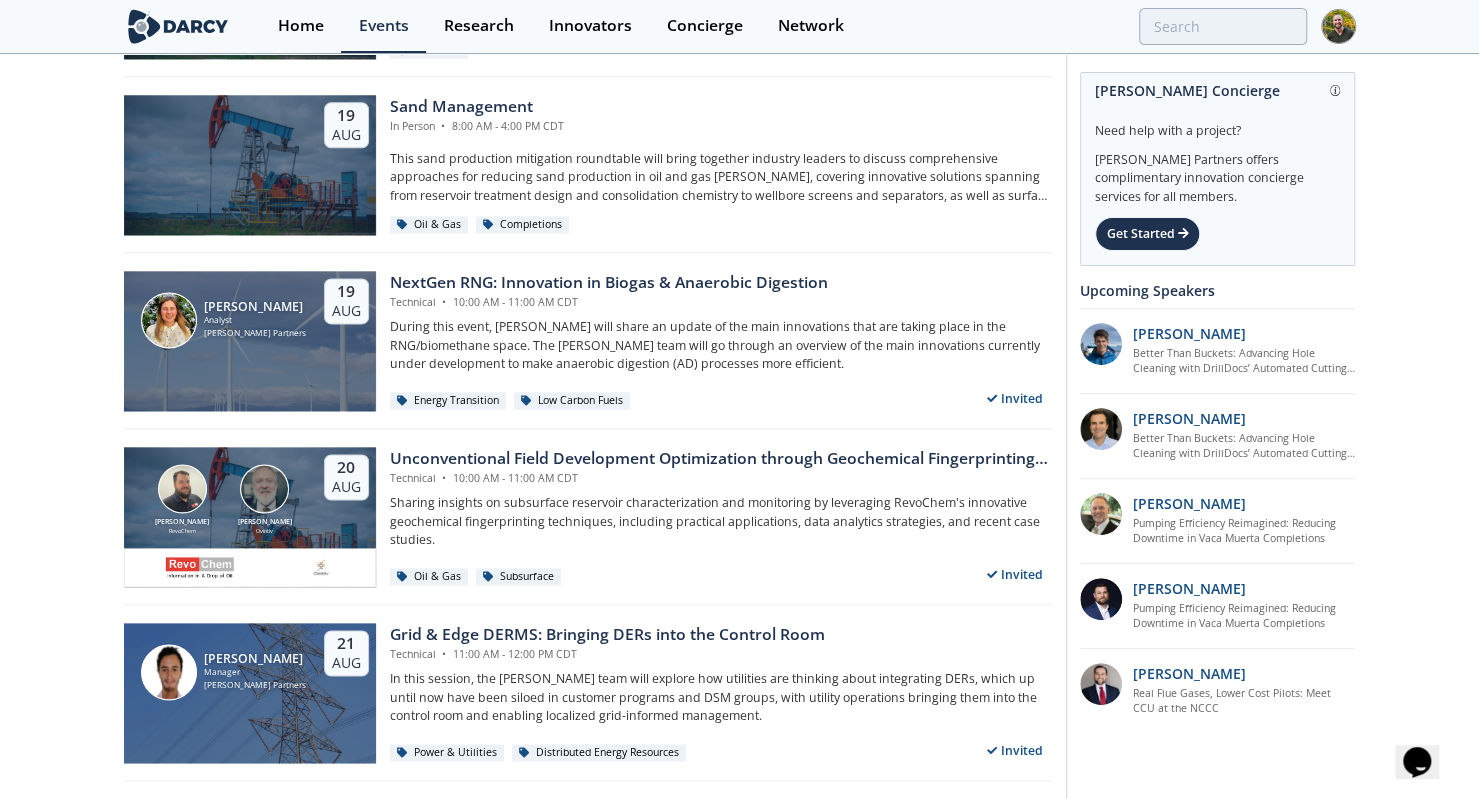 scroll, scrollTop: 1451, scrollLeft: 0, axis: vertical 